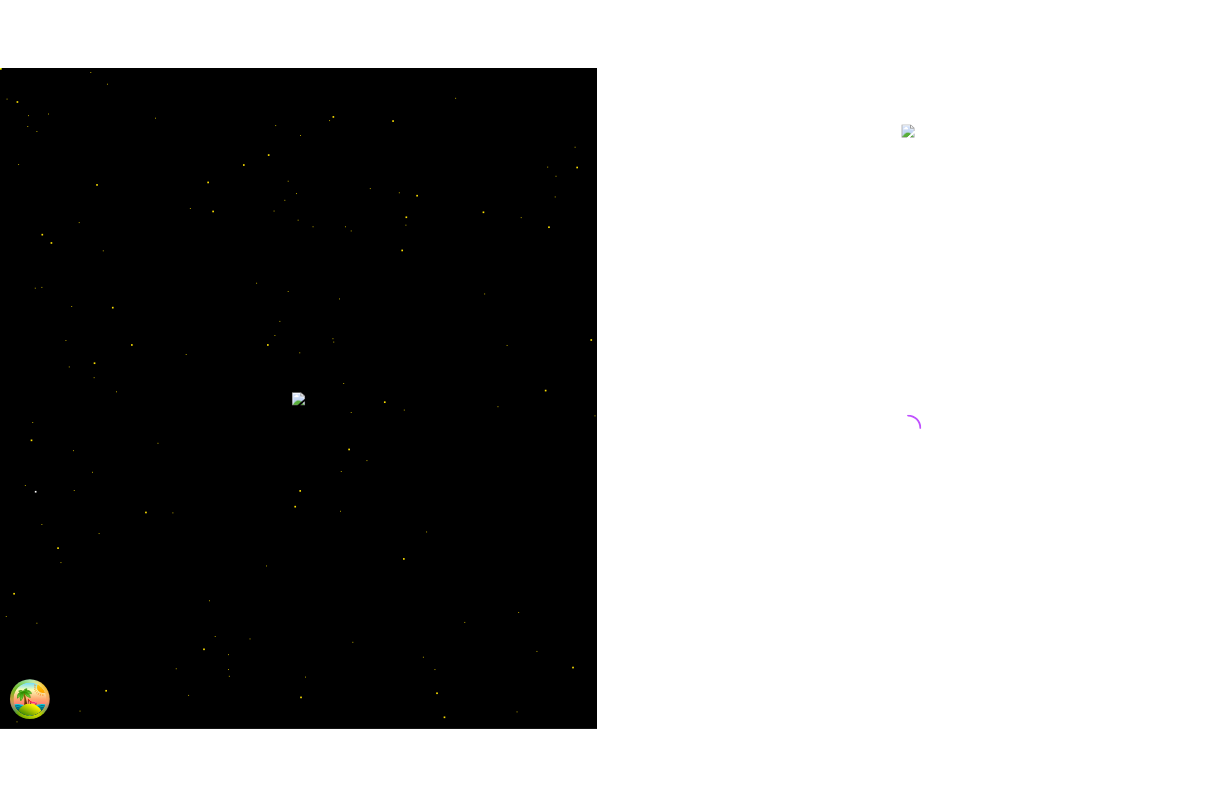scroll, scrollTop: 0, scrollLeft: 0, axis: both 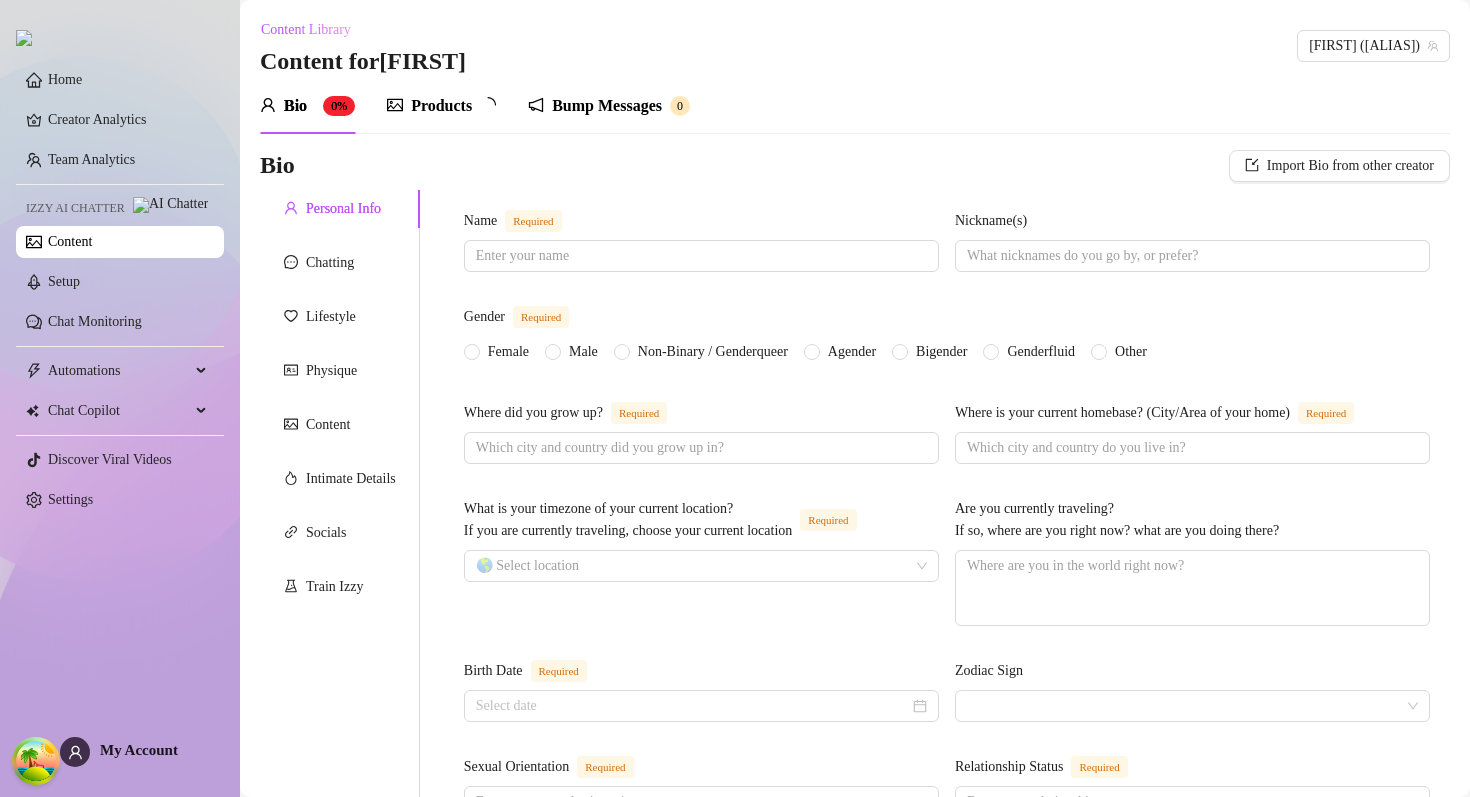 click on "Bio   0% Products Bump Messages 0" at bounding box center [855, 106] 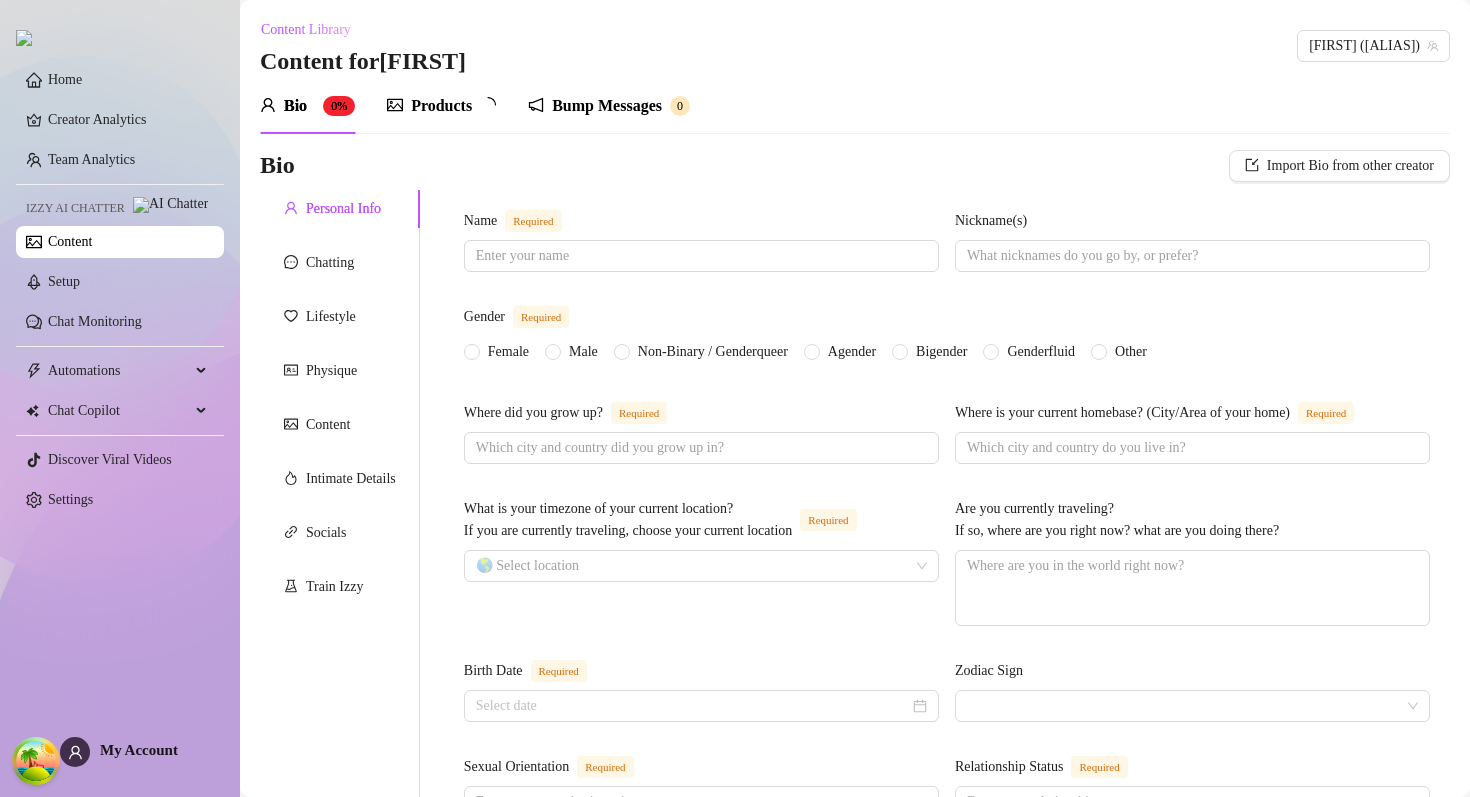 type 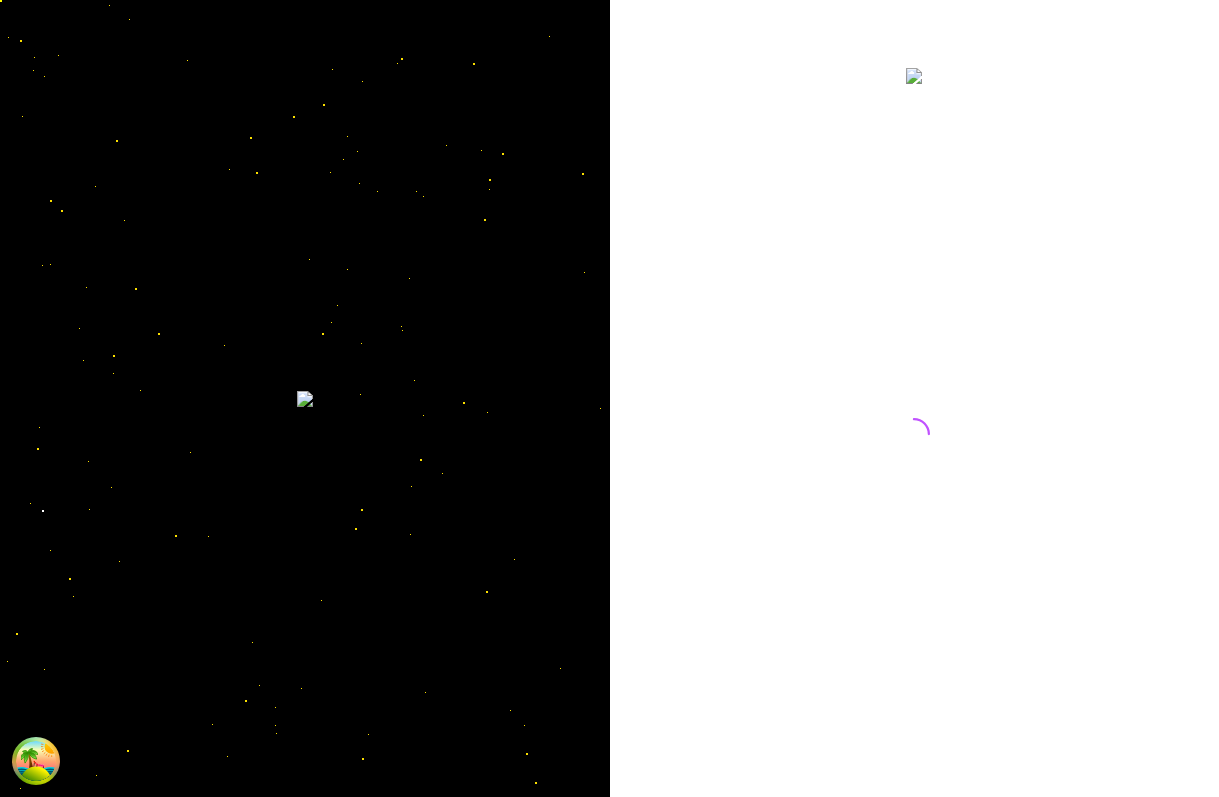 scroll, scrollTop: 0, scrollLeft: 0, axis: both 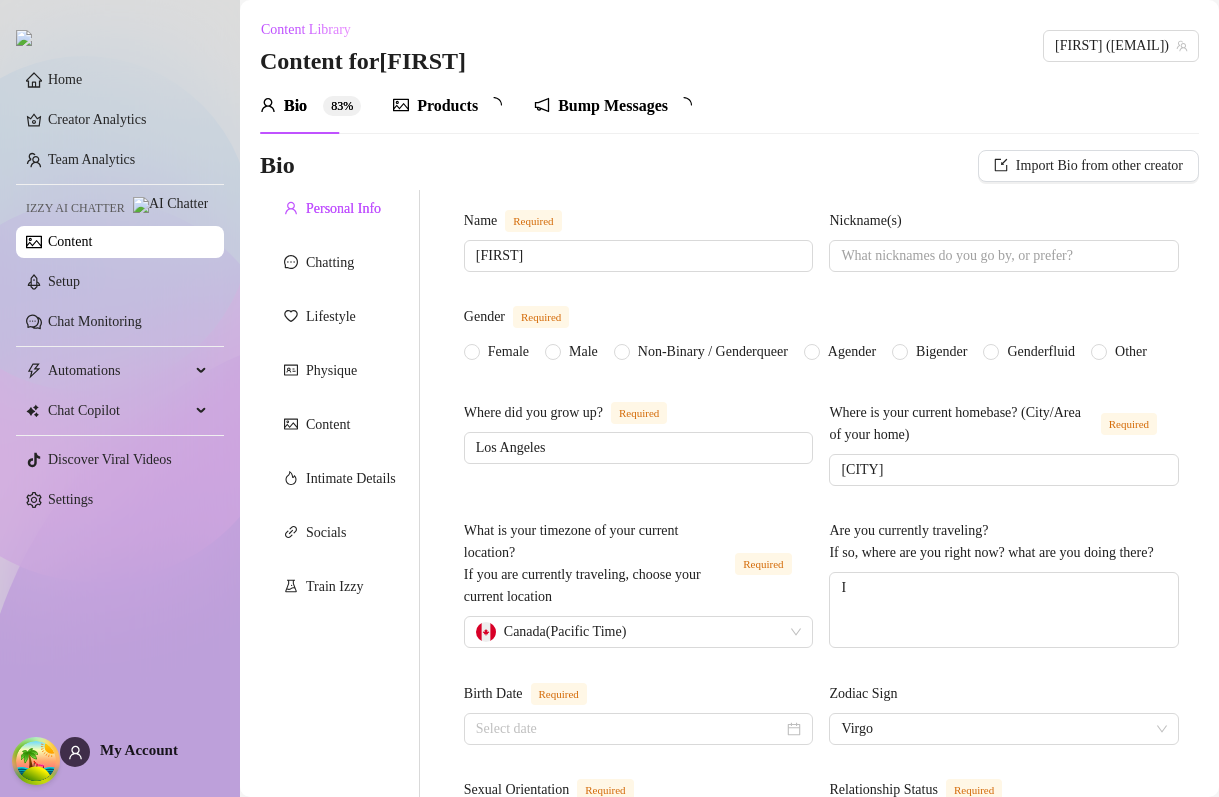 type 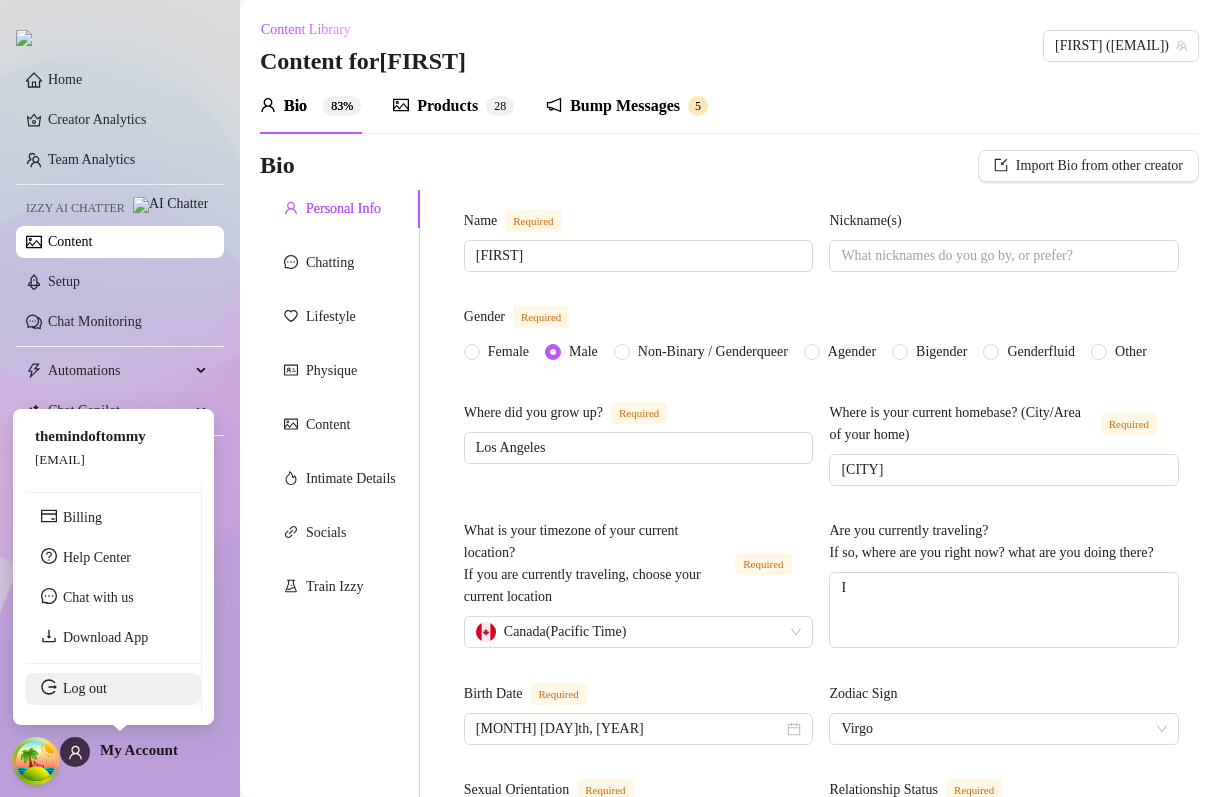 click on "Log out" at bounding box center [85, 688] 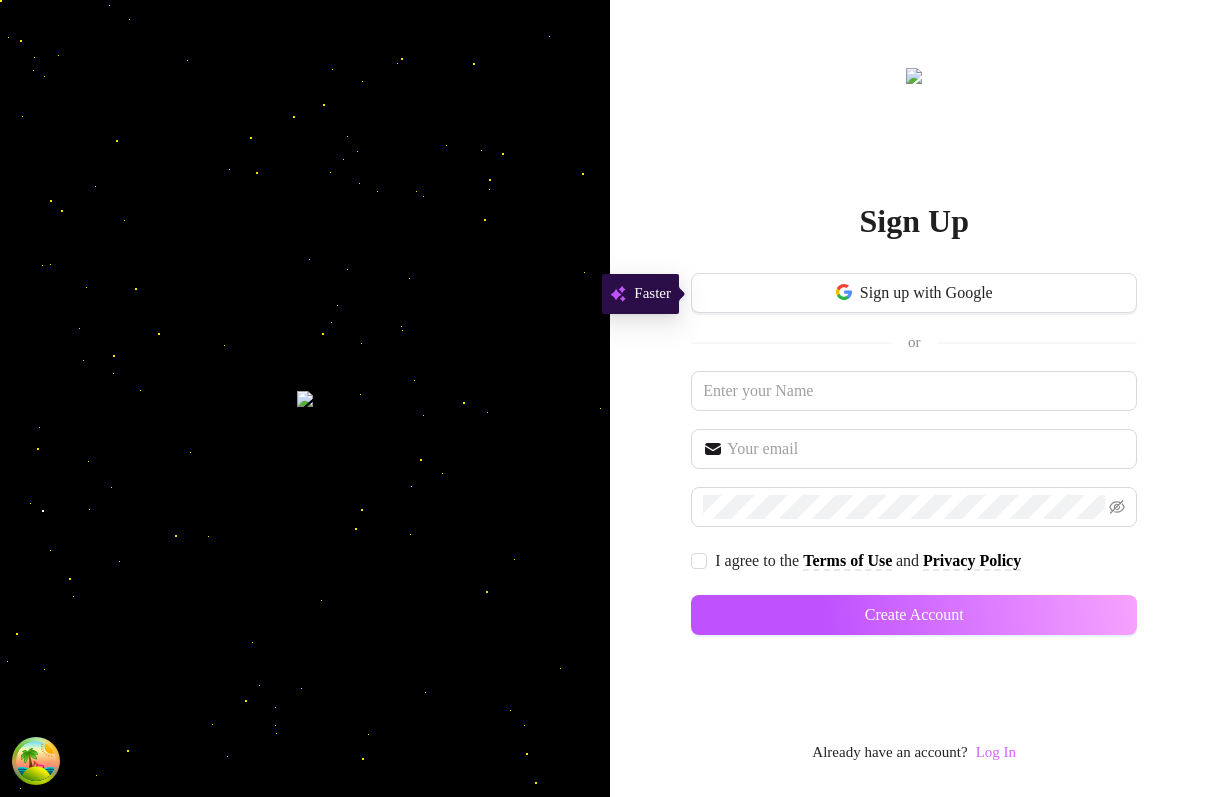 click on "Log In" at bounding box center (996, 752) 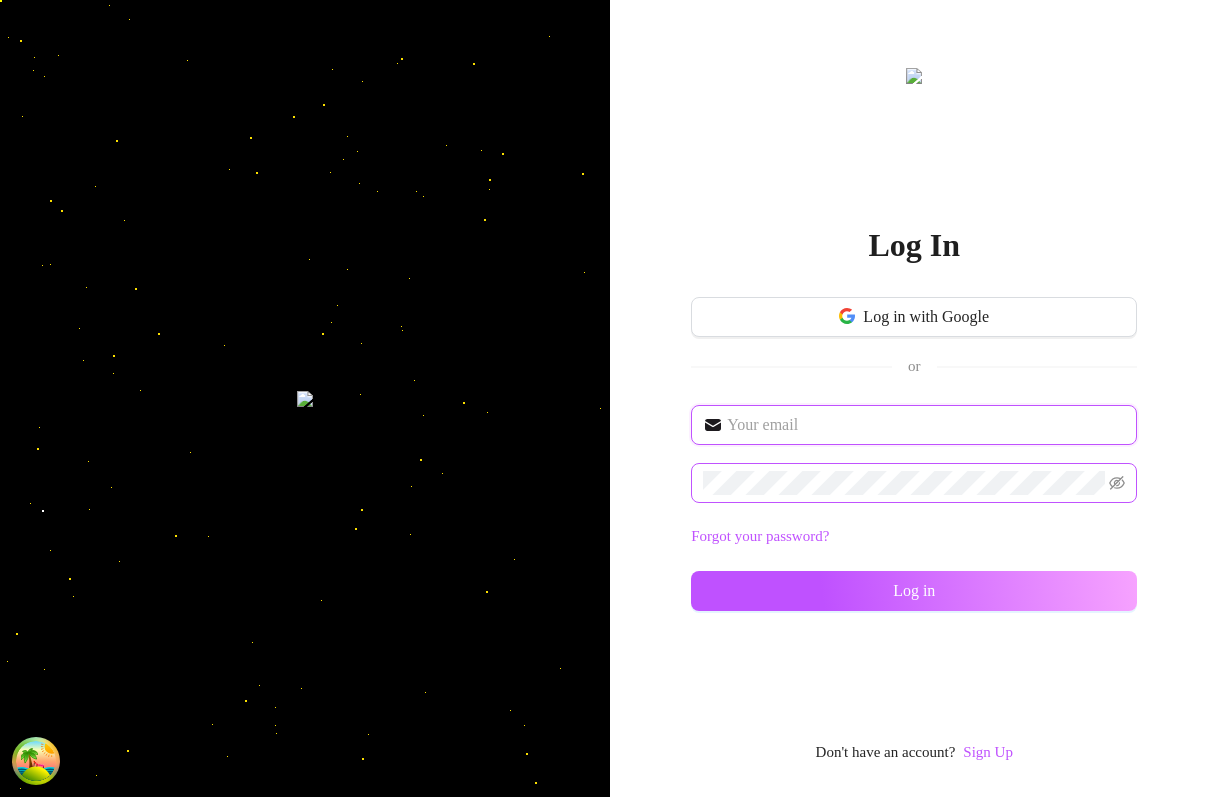 type on "[EMAIL]" 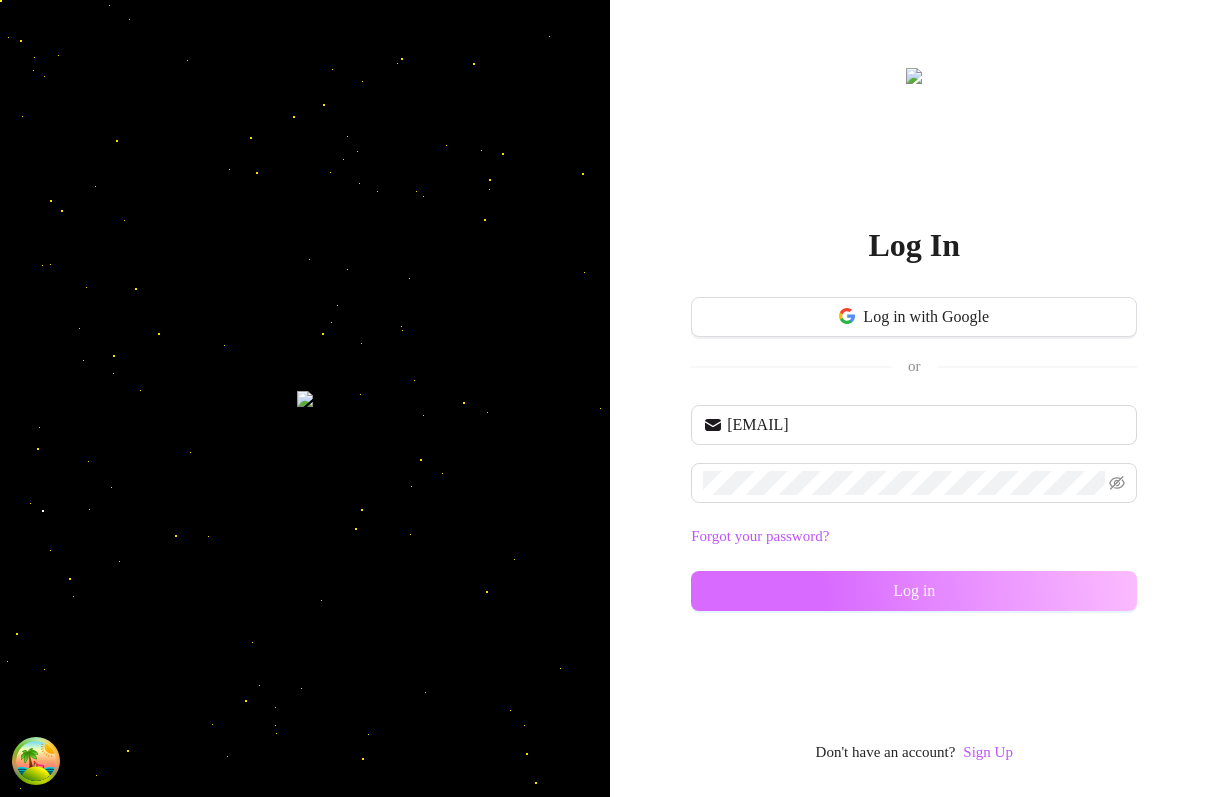 click on "Log in" at bounding box center (914, 591) 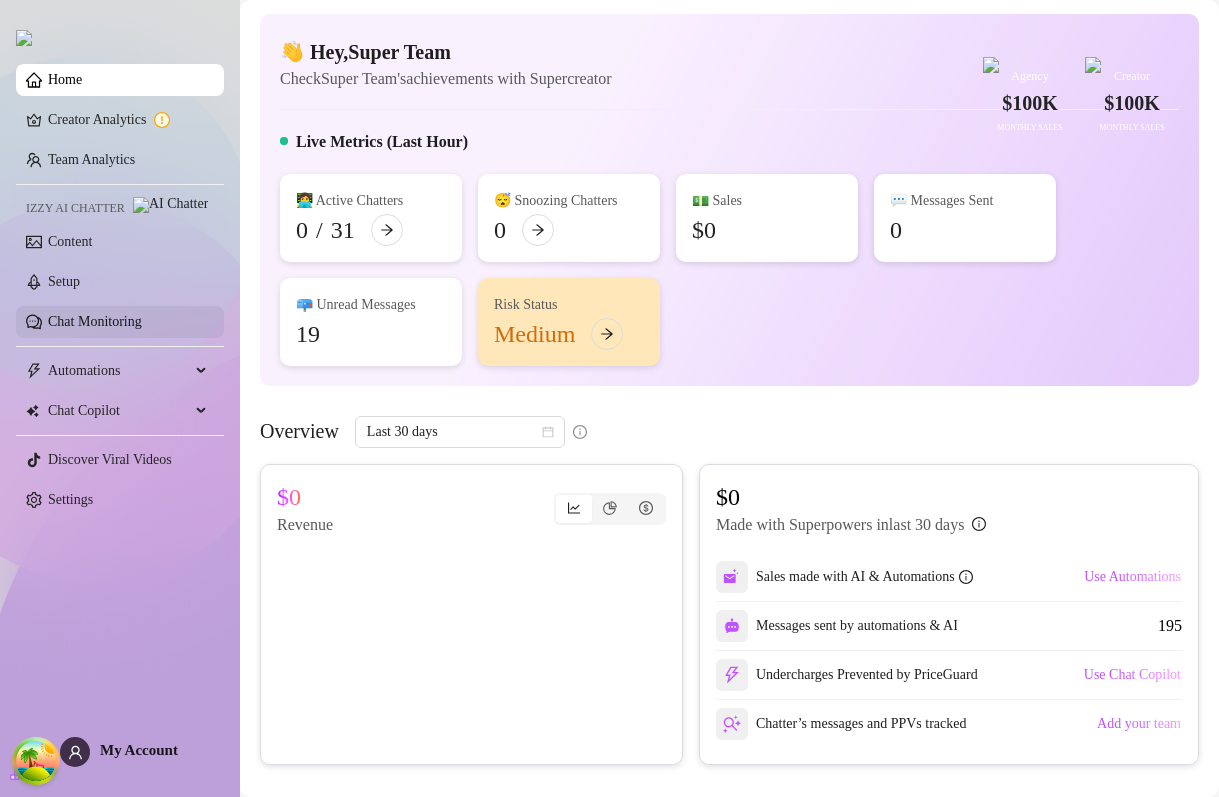 click on "Chat Monitoring" at bounding box center [95, 321] 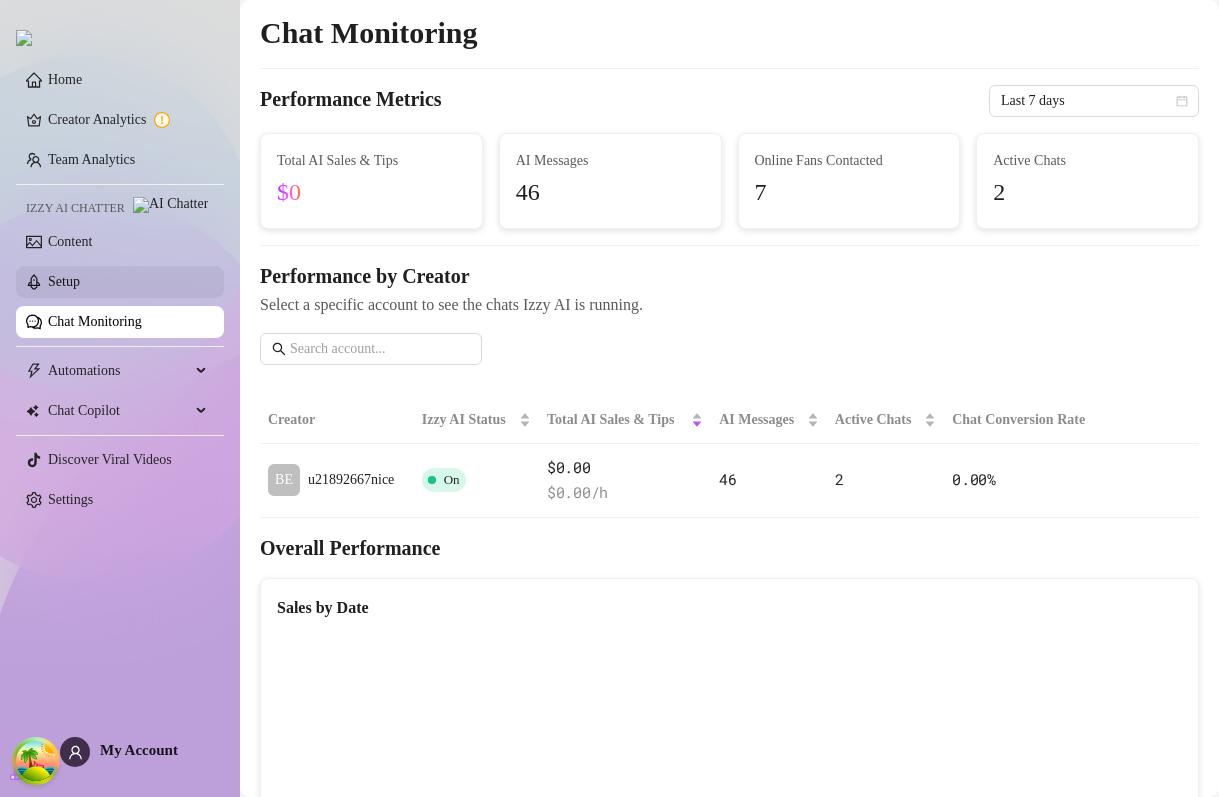 click on "Setup" at bounding box center (64, 281) 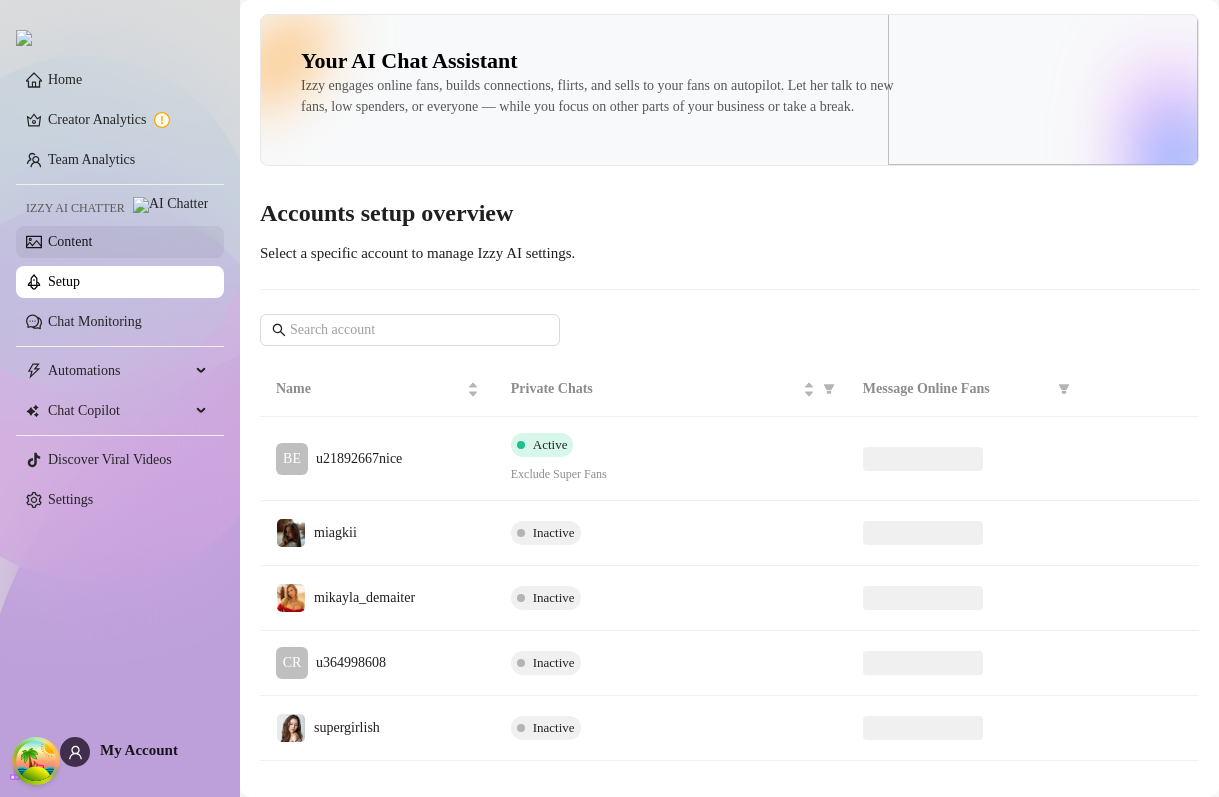 click on "Content" at bounding box center [70, 241] 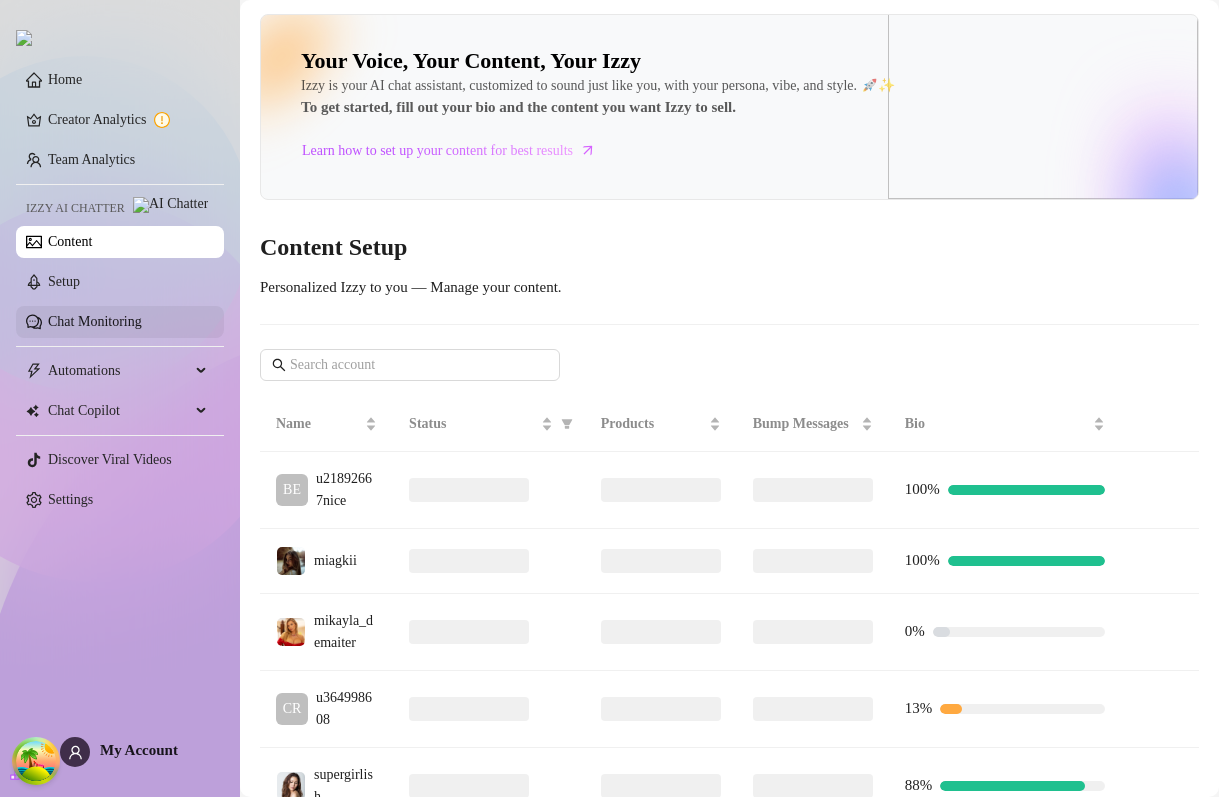 click on "Chat Monitoring" at bounding box center (95, 321) 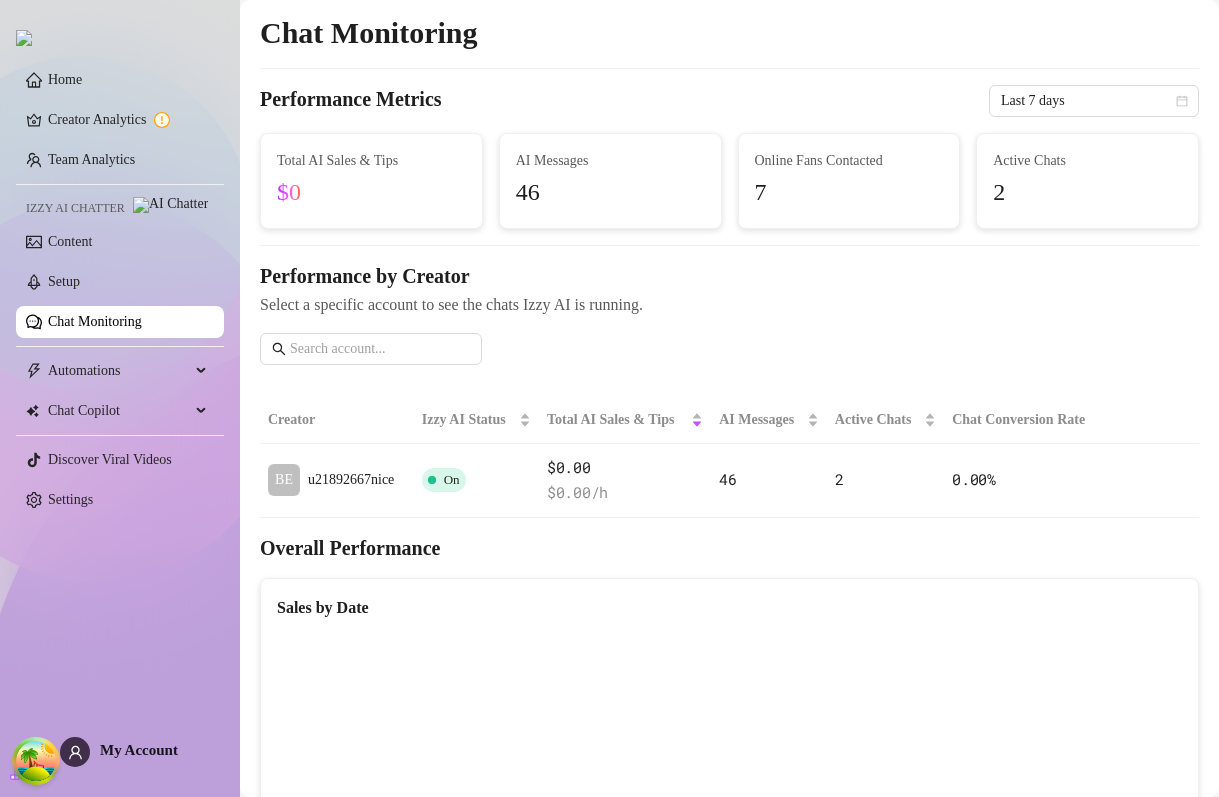 click on "Home Creator Analytics   Team Analytics Izzy AI Chatter Content Setup Chat Monitoring Automations Chat Copilot Discover Viral Videos Settings" at bounding box center (120, 290) 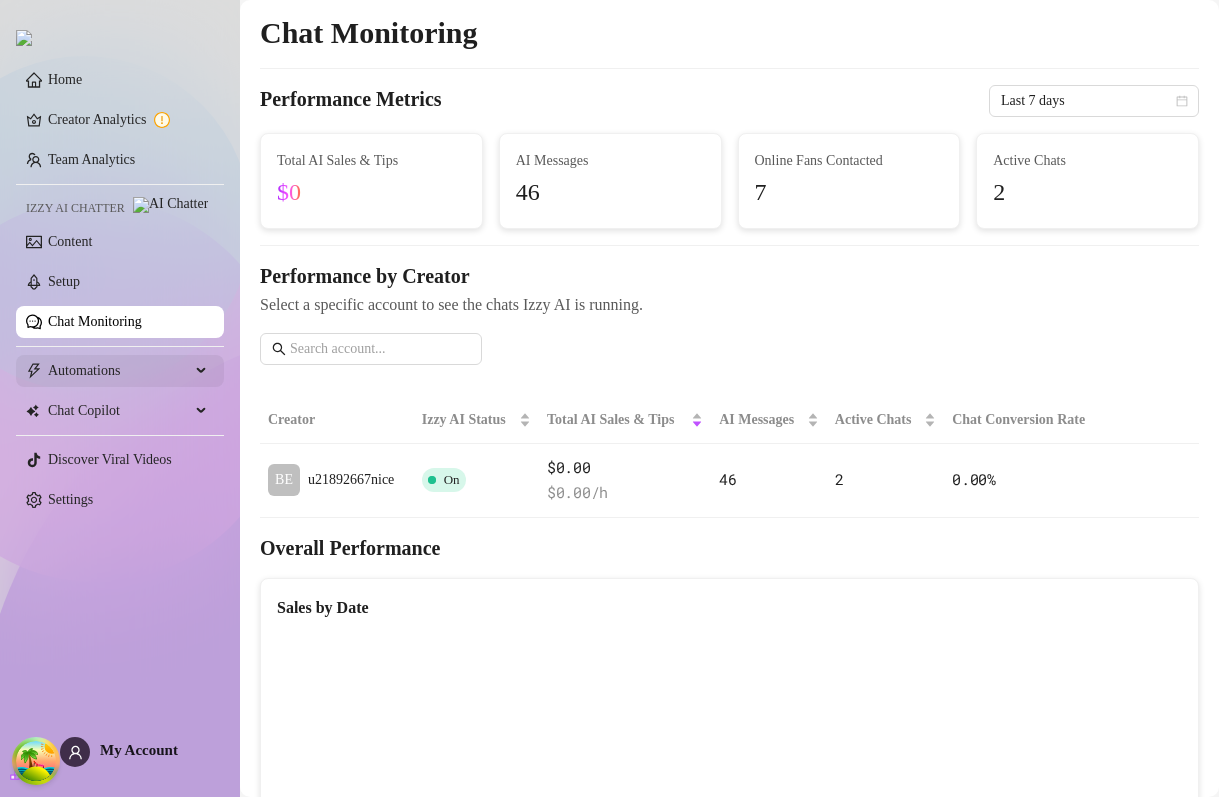 click on "Automations" at bounding box center (119, 371) 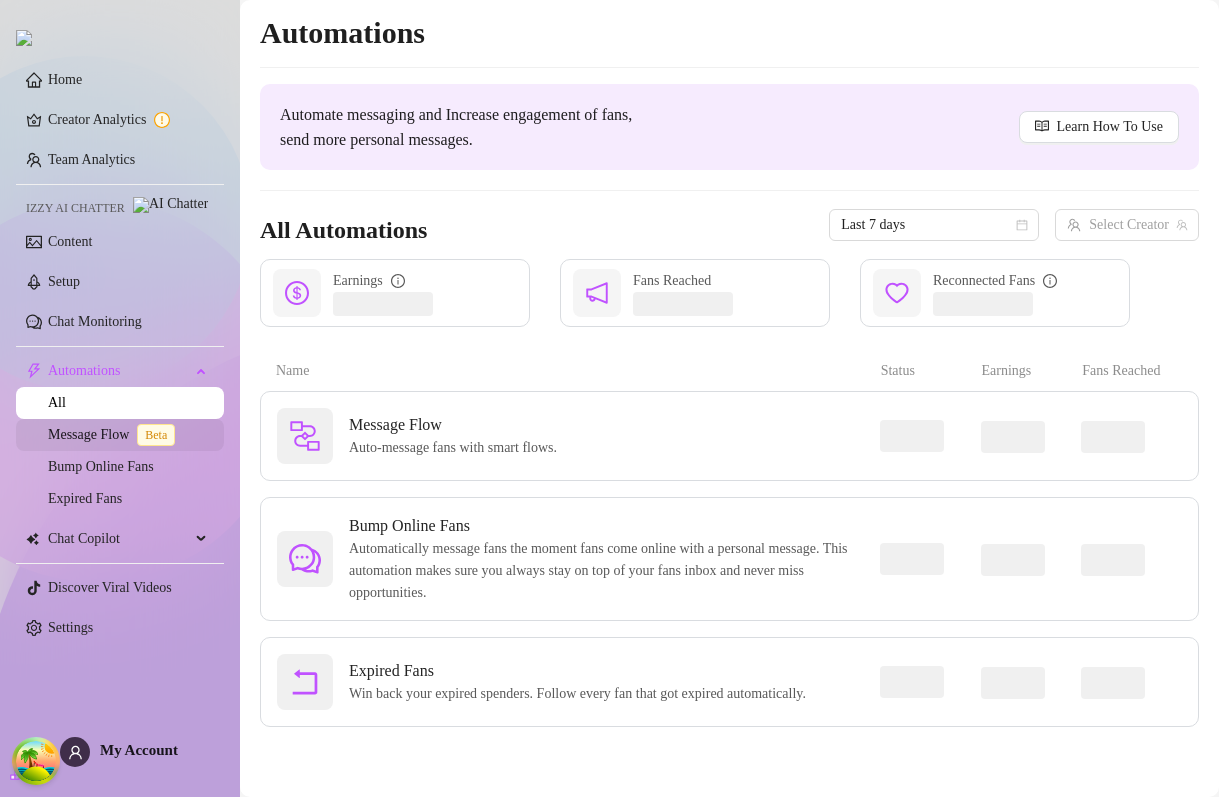 click on "Message Flow Beta" at bounding box center [115, 434] 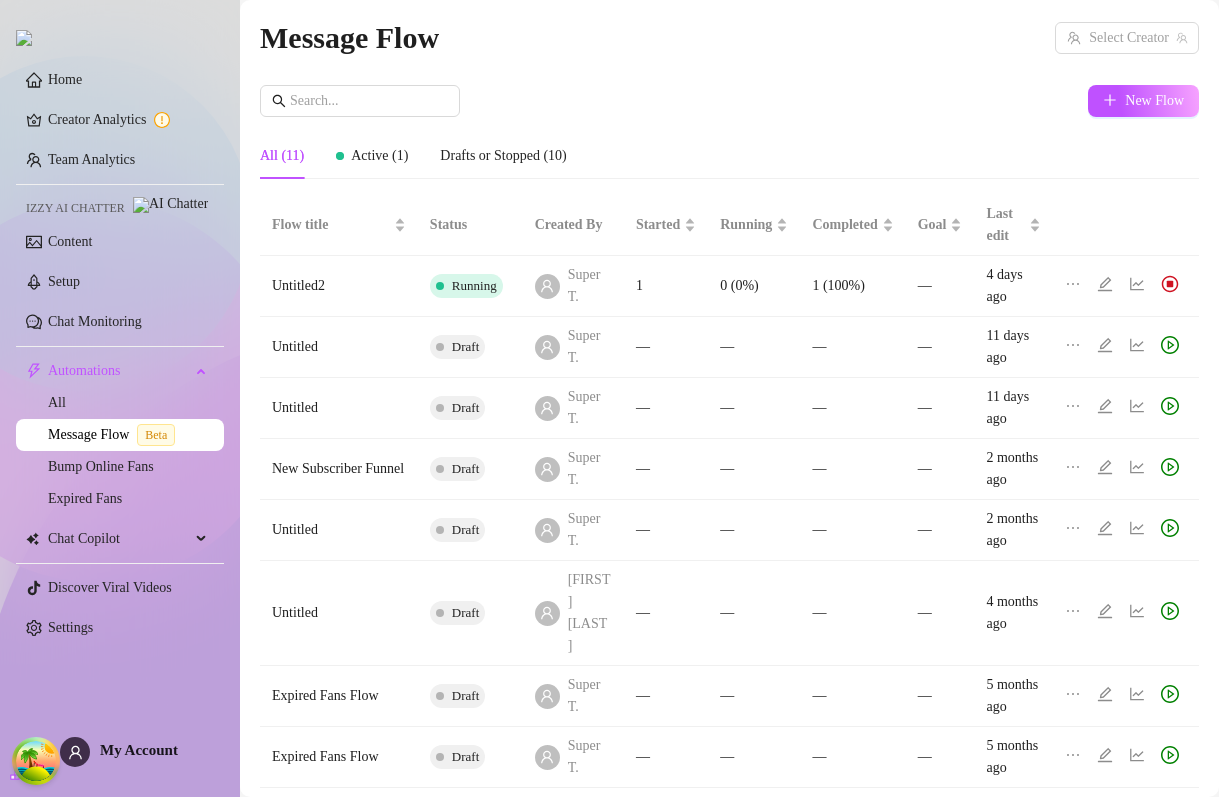 click 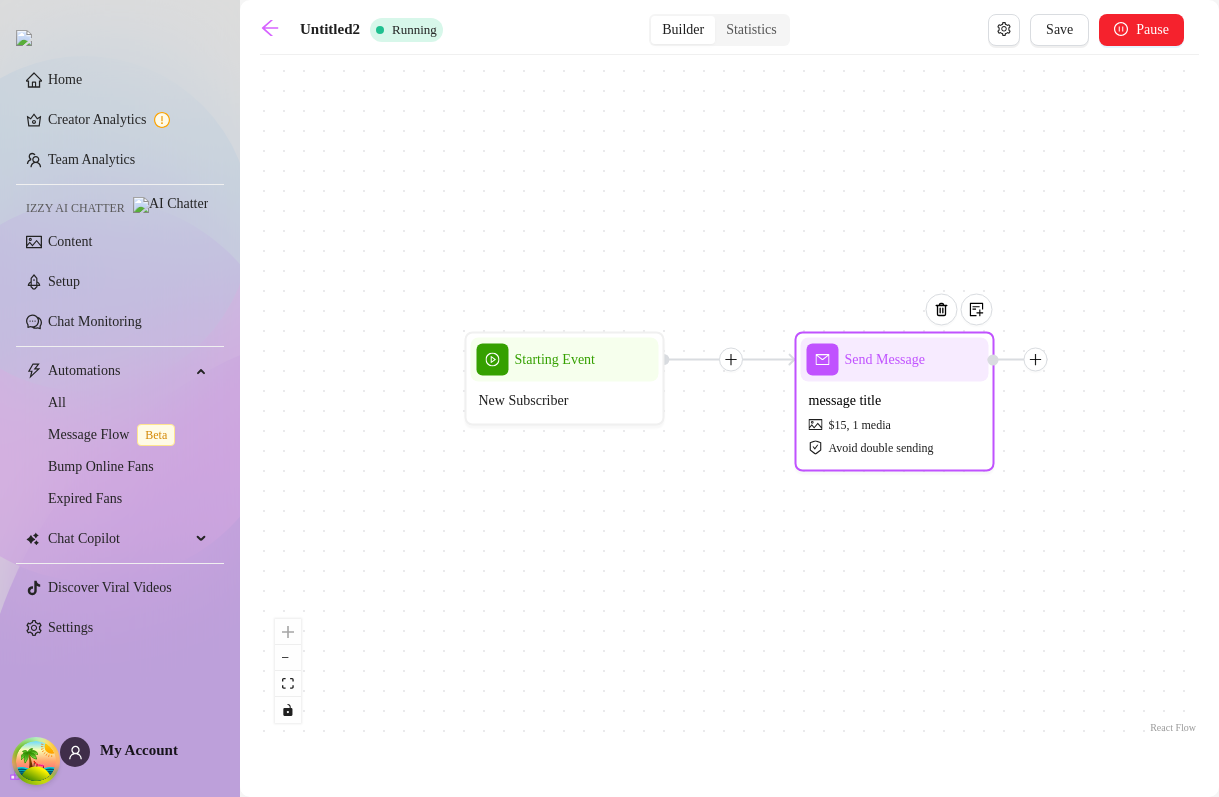 click on "message title $ 15 , 1 media Avoid double sending" at bounding box center (895, 424) 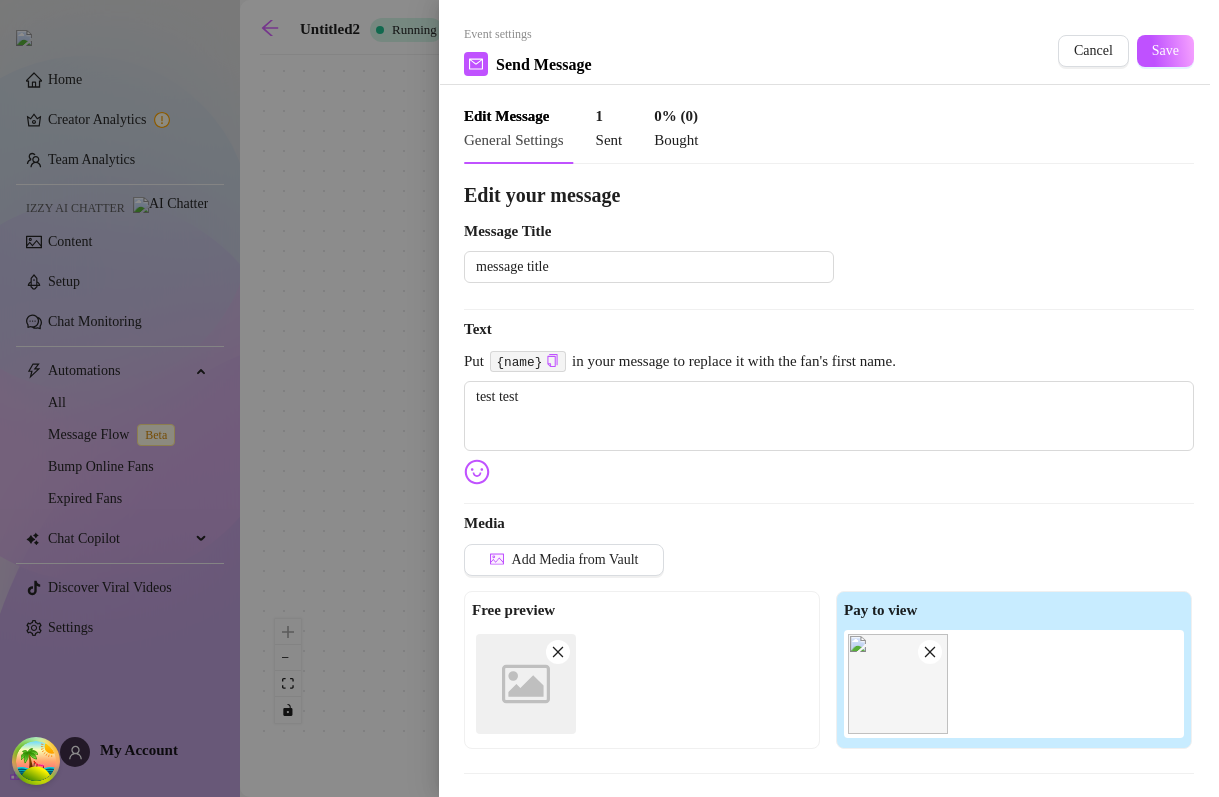 type on "test test" 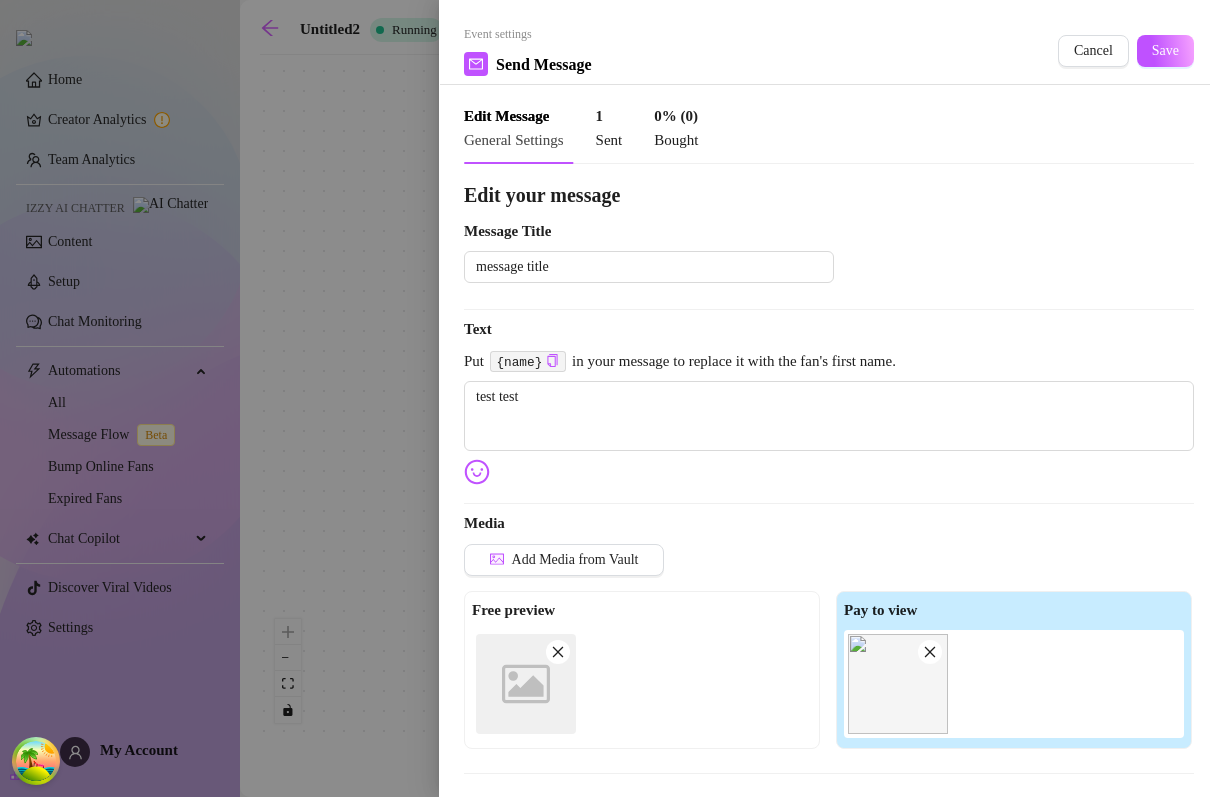 click at bounding box center (609, 398) 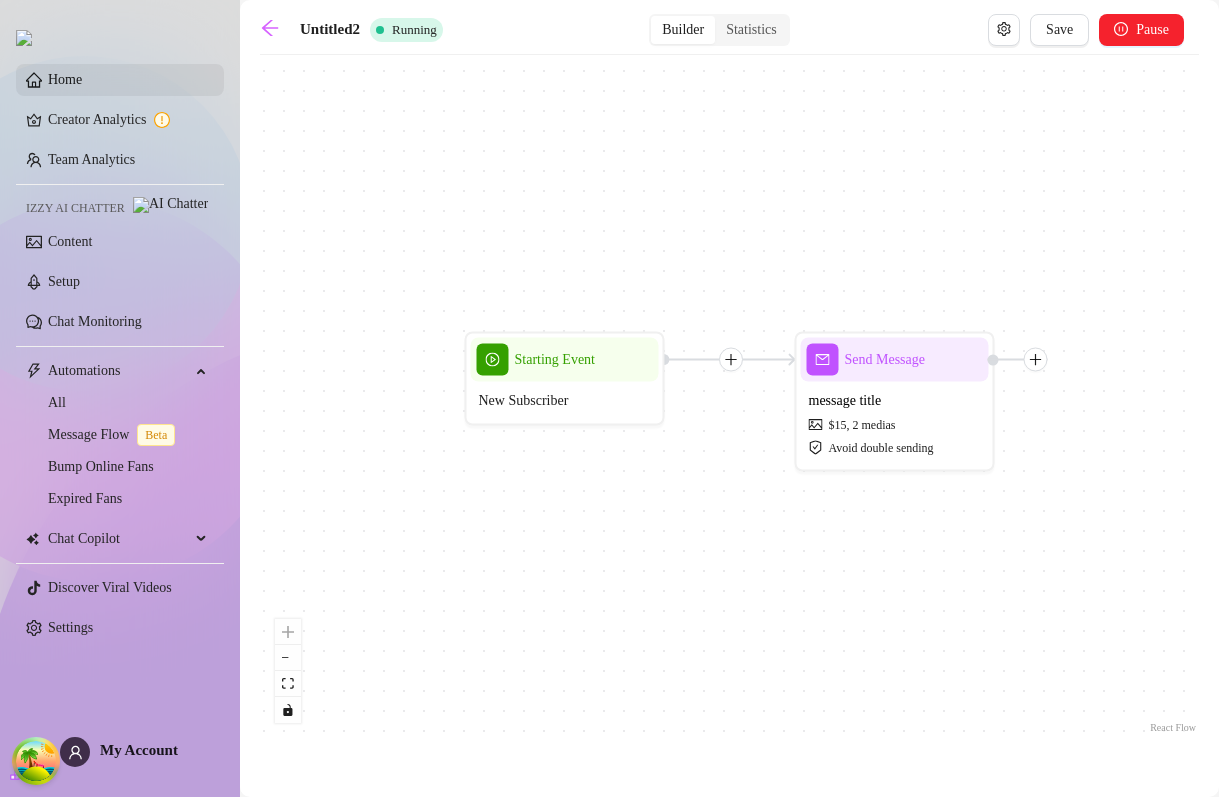 click on "Home" at bounding box center [65, 79] 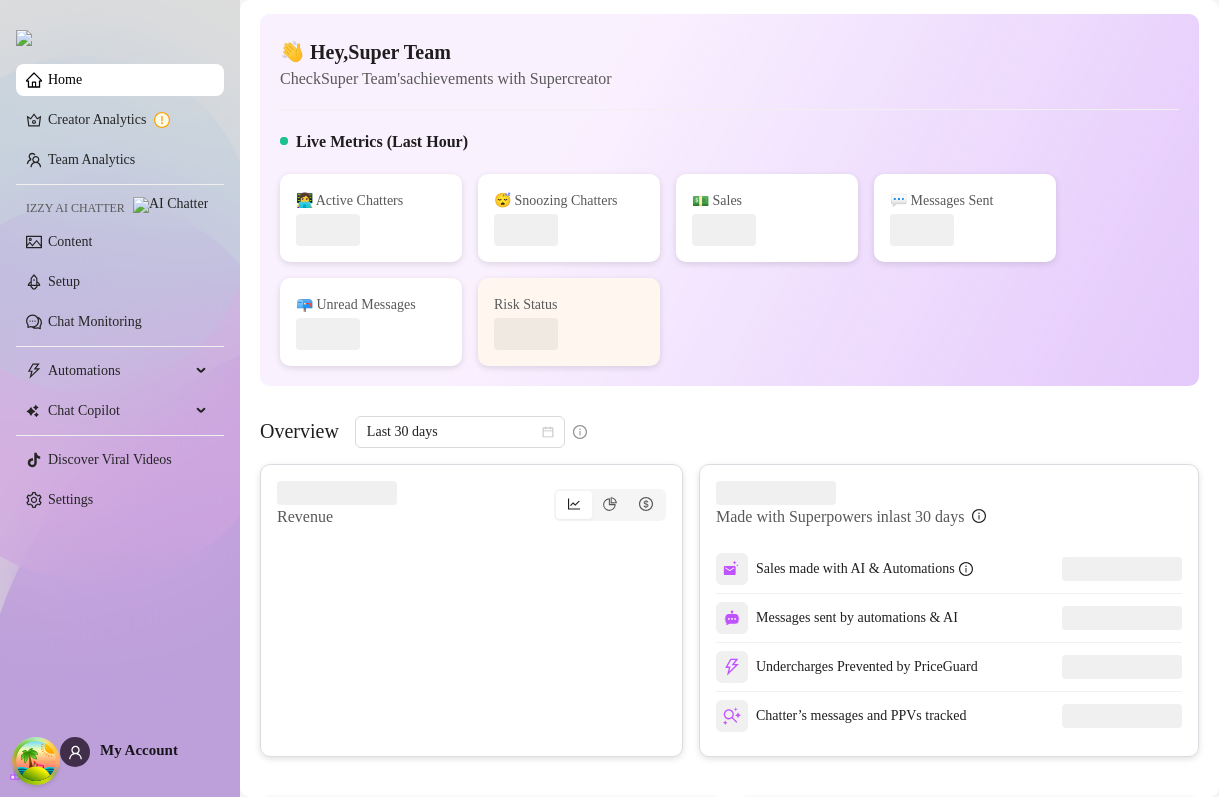 scroll, scrollTop: 0, scrollLeft: 0, axis: both 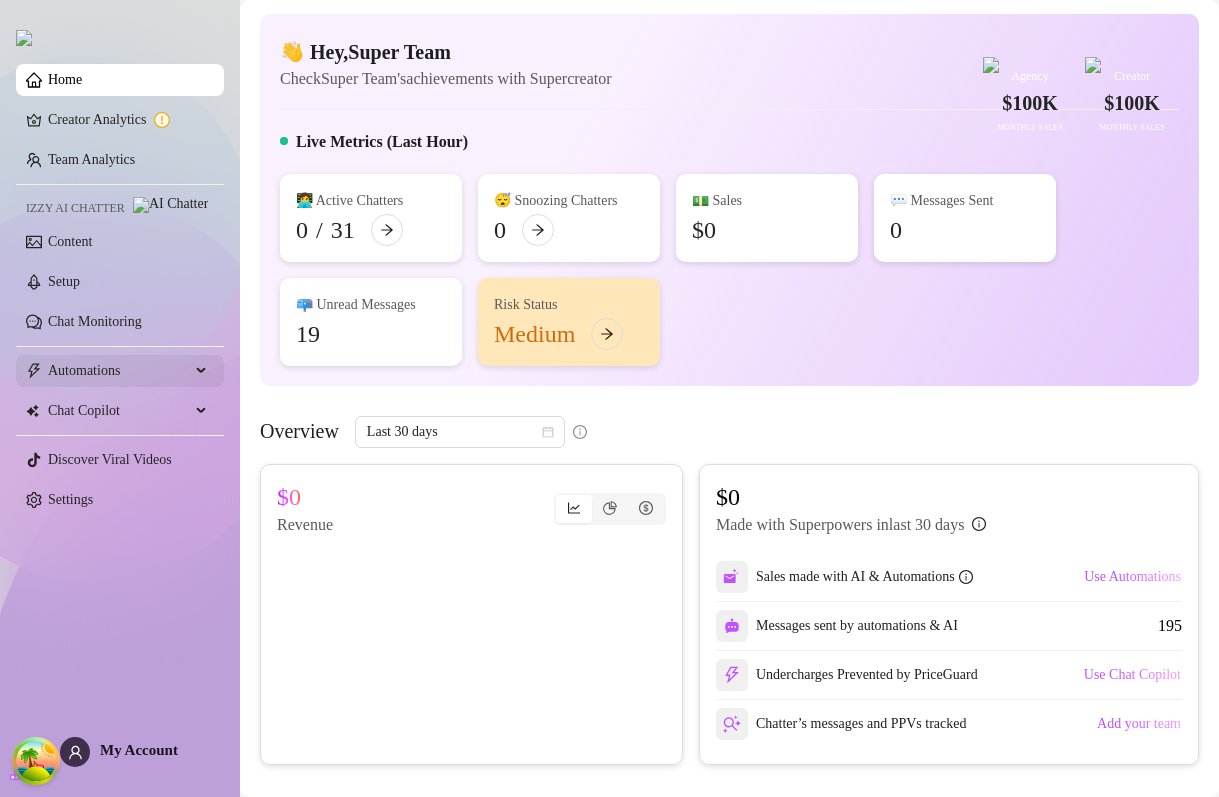 click on "Automations" at bounding box center [119, 371] 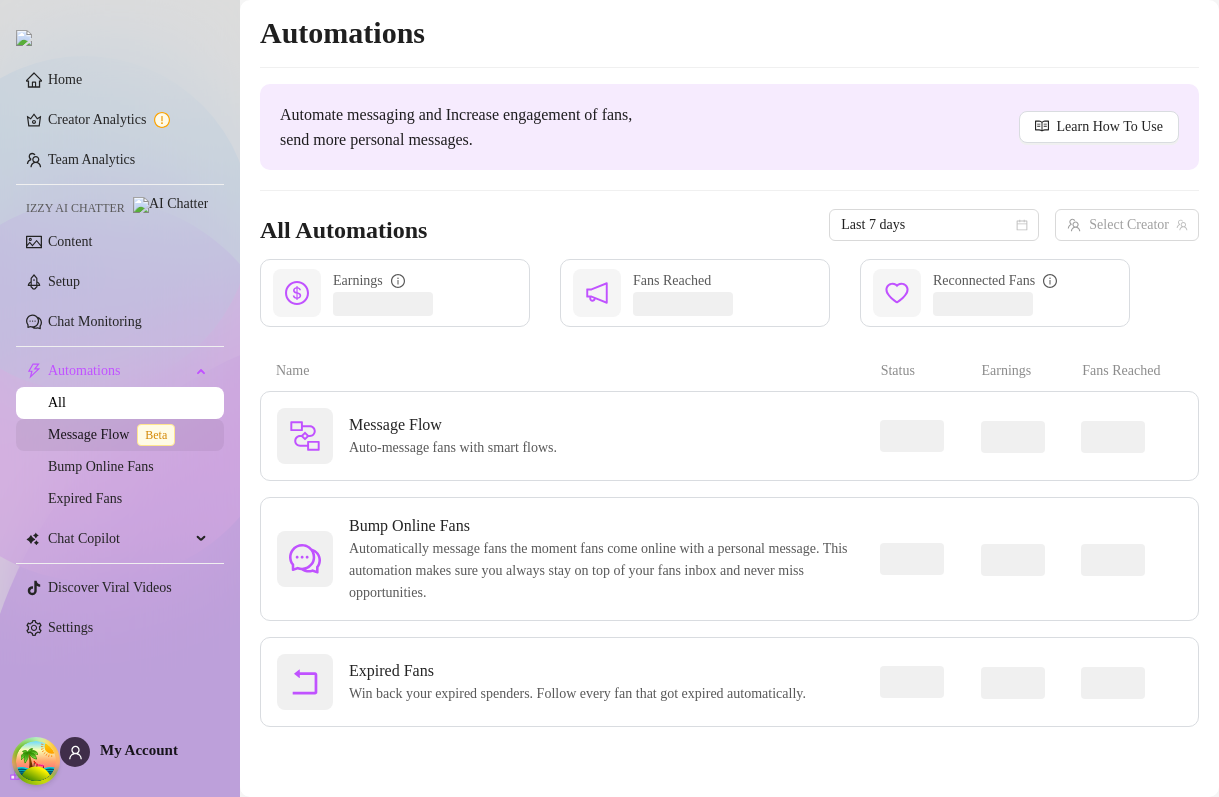 click on "Message Flow Beta" at bounding box center [115, 434] 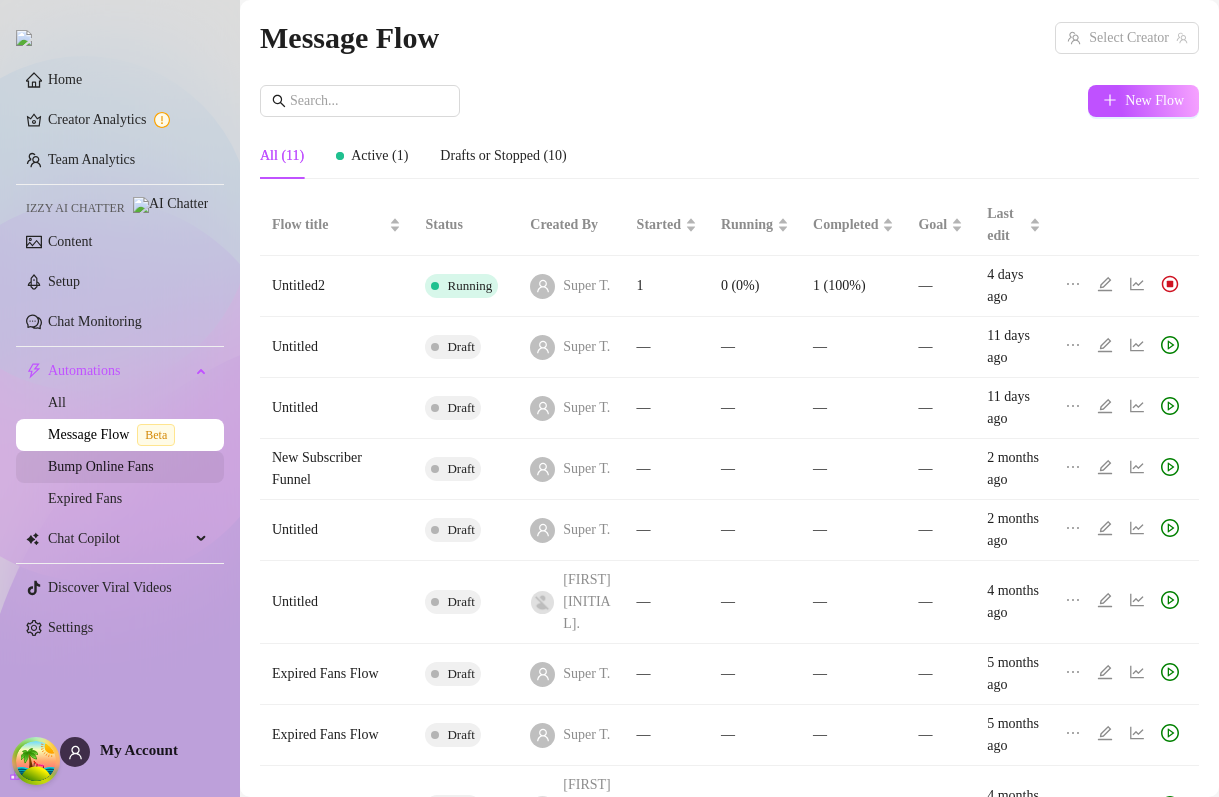 click on "Bump Online Fans" at bounding box center [101, 466] 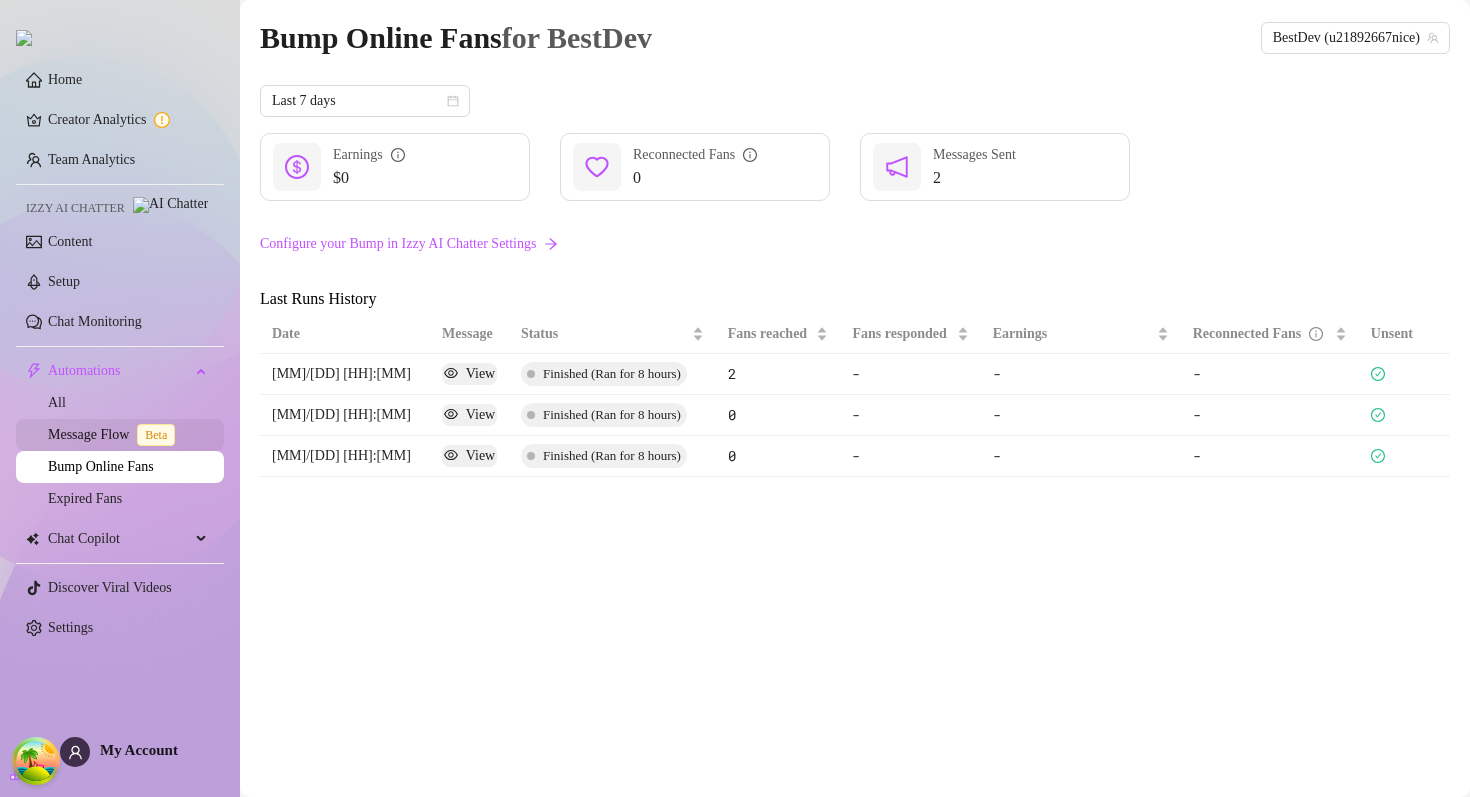 click on "Message Flow Beta" at bounding box center [115, 434] 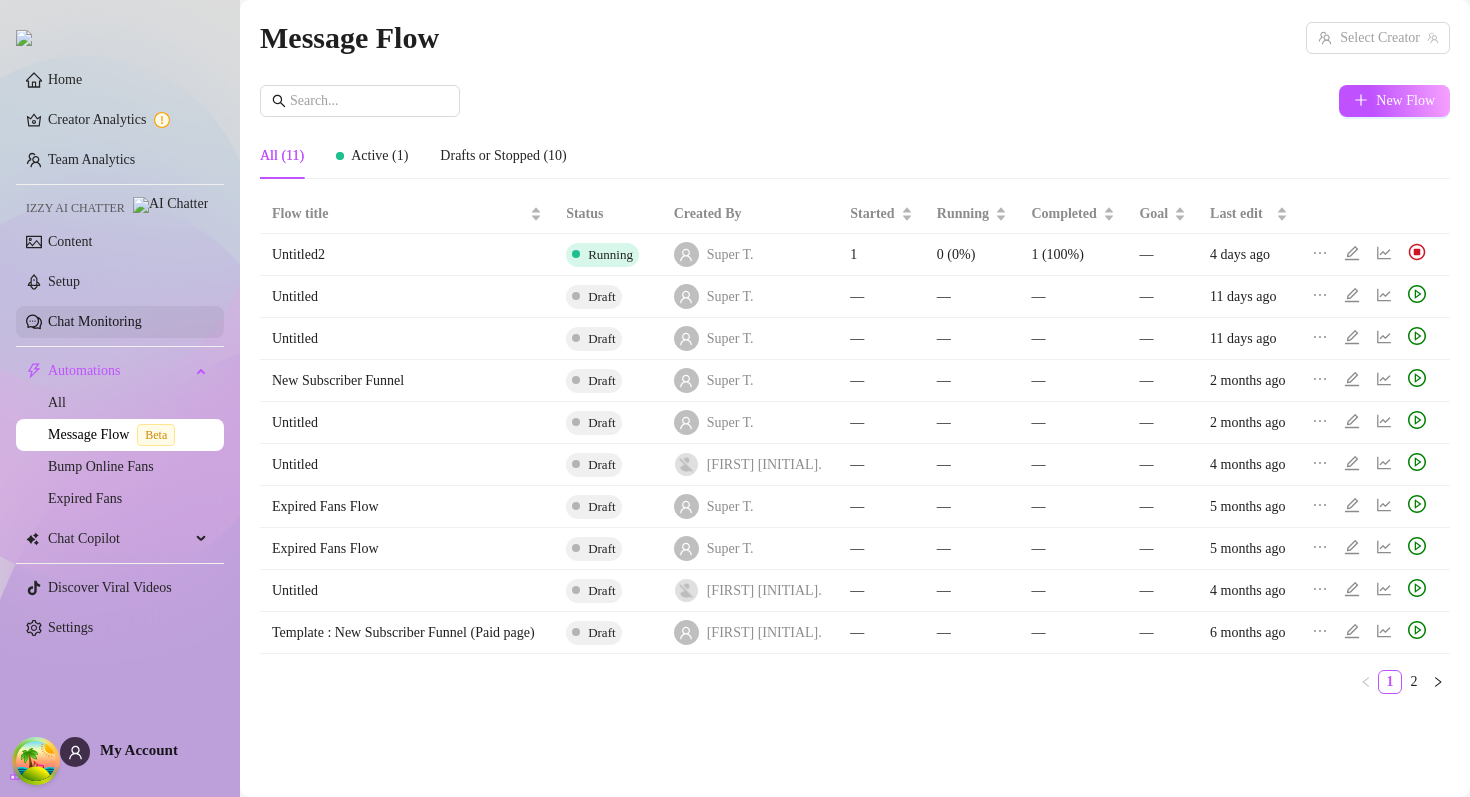 click on "Chat Monitoring" at bounding box center (95, 321) 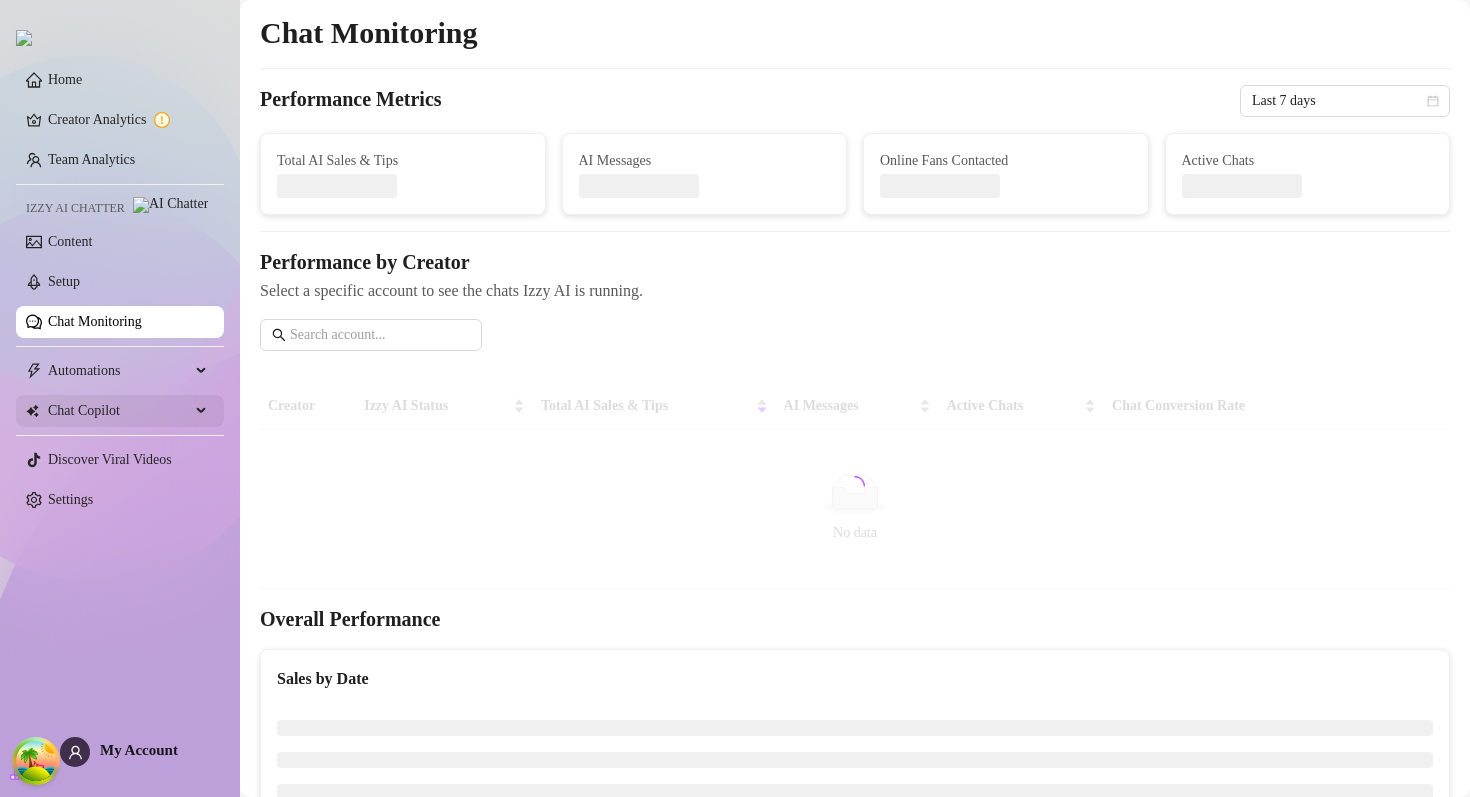 click on "Chat Copilot" at bounding box center [119, 411] 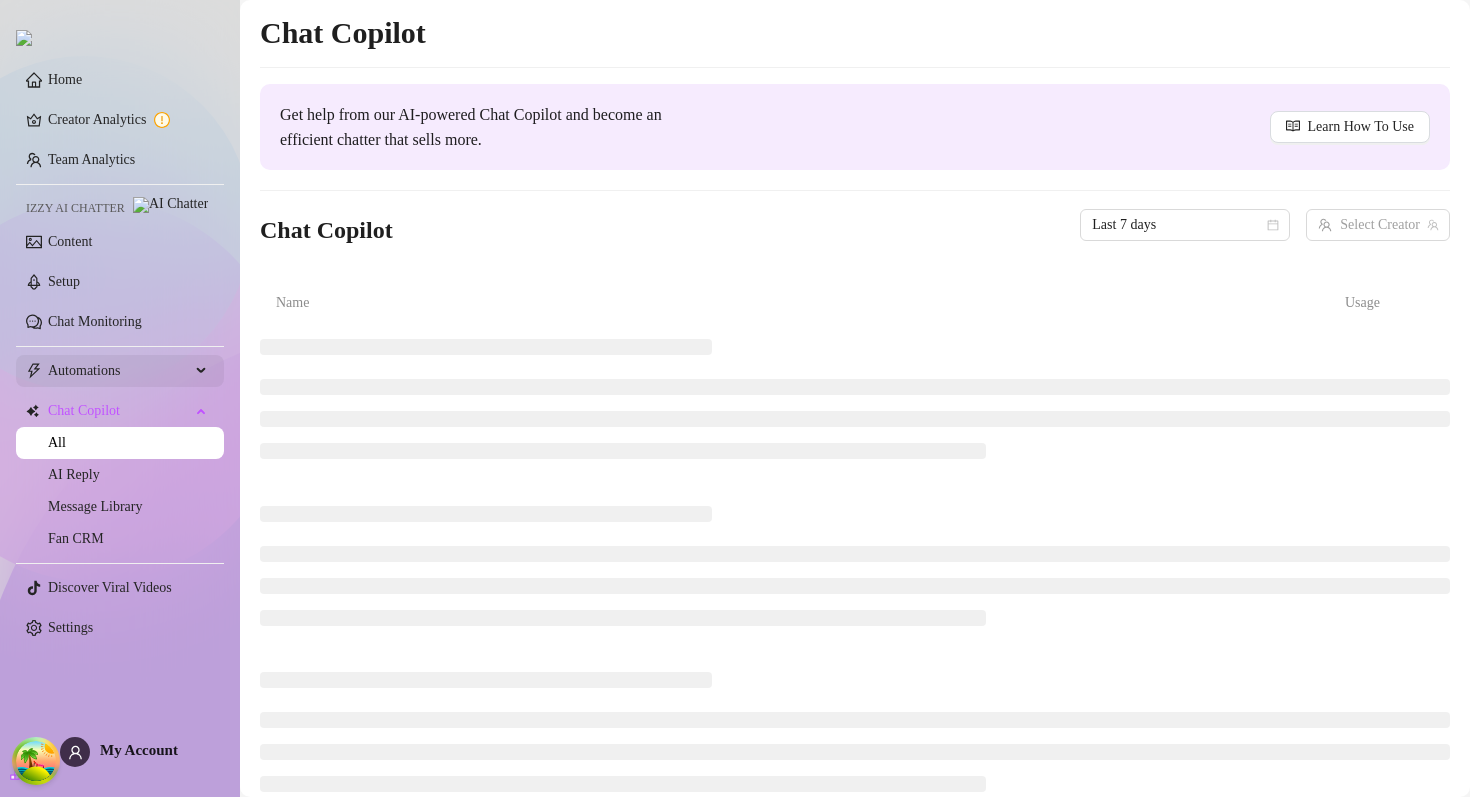 click on "Automations" at bounding box center [119, 371] 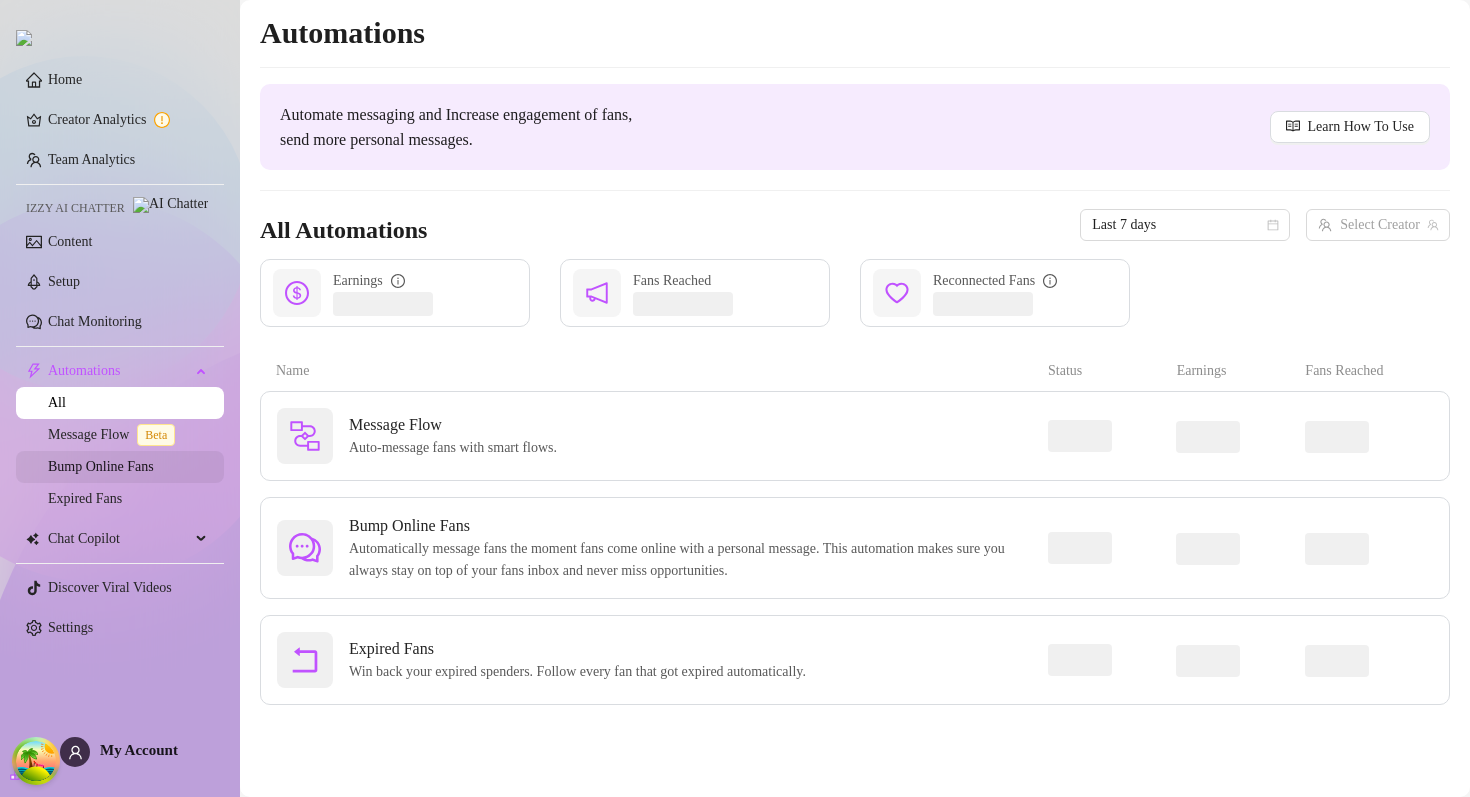 click on "Bump Online Fans" at bounding box center [101, 466] 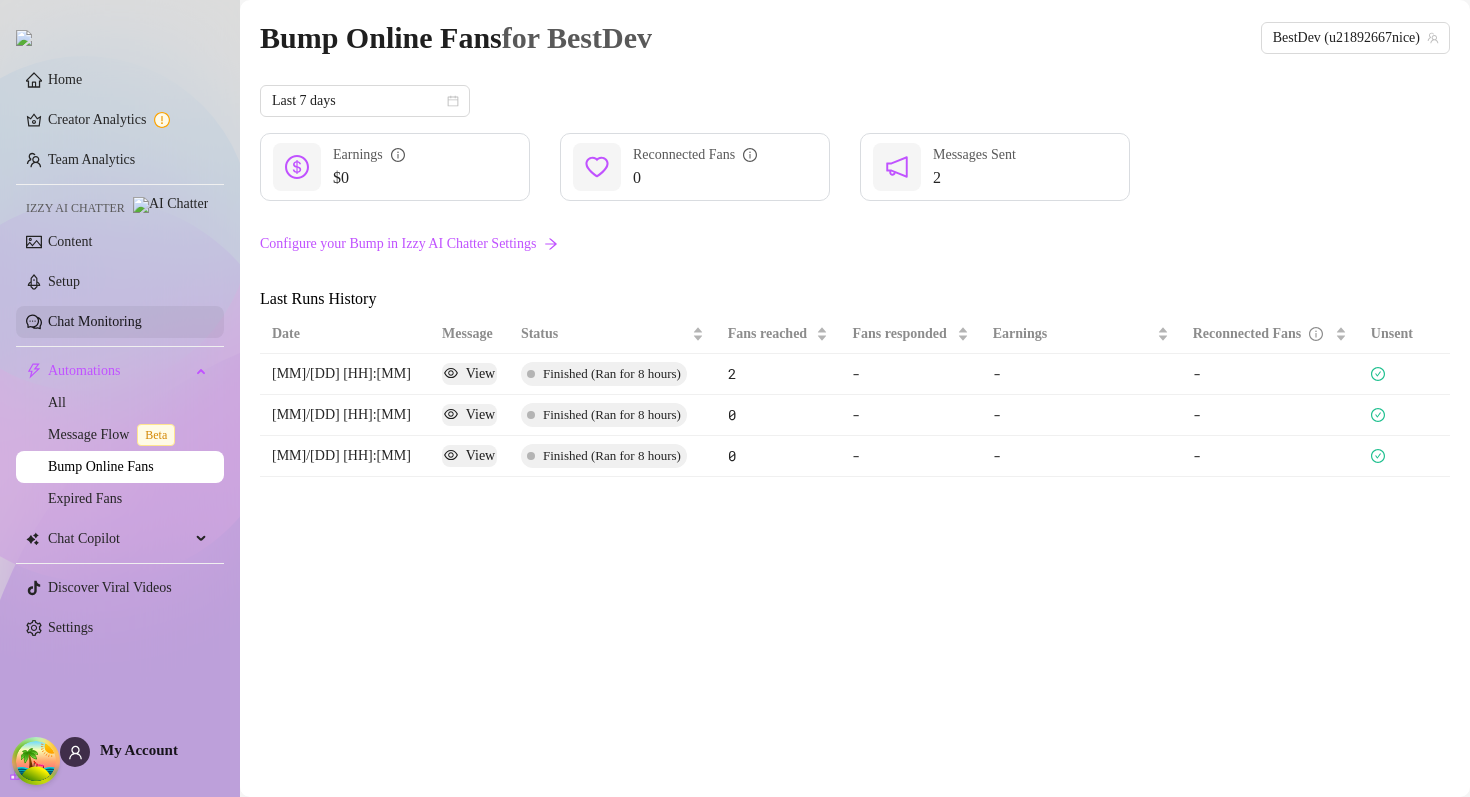 click on "Chat Monitoring" at bounding box center [95, 321] 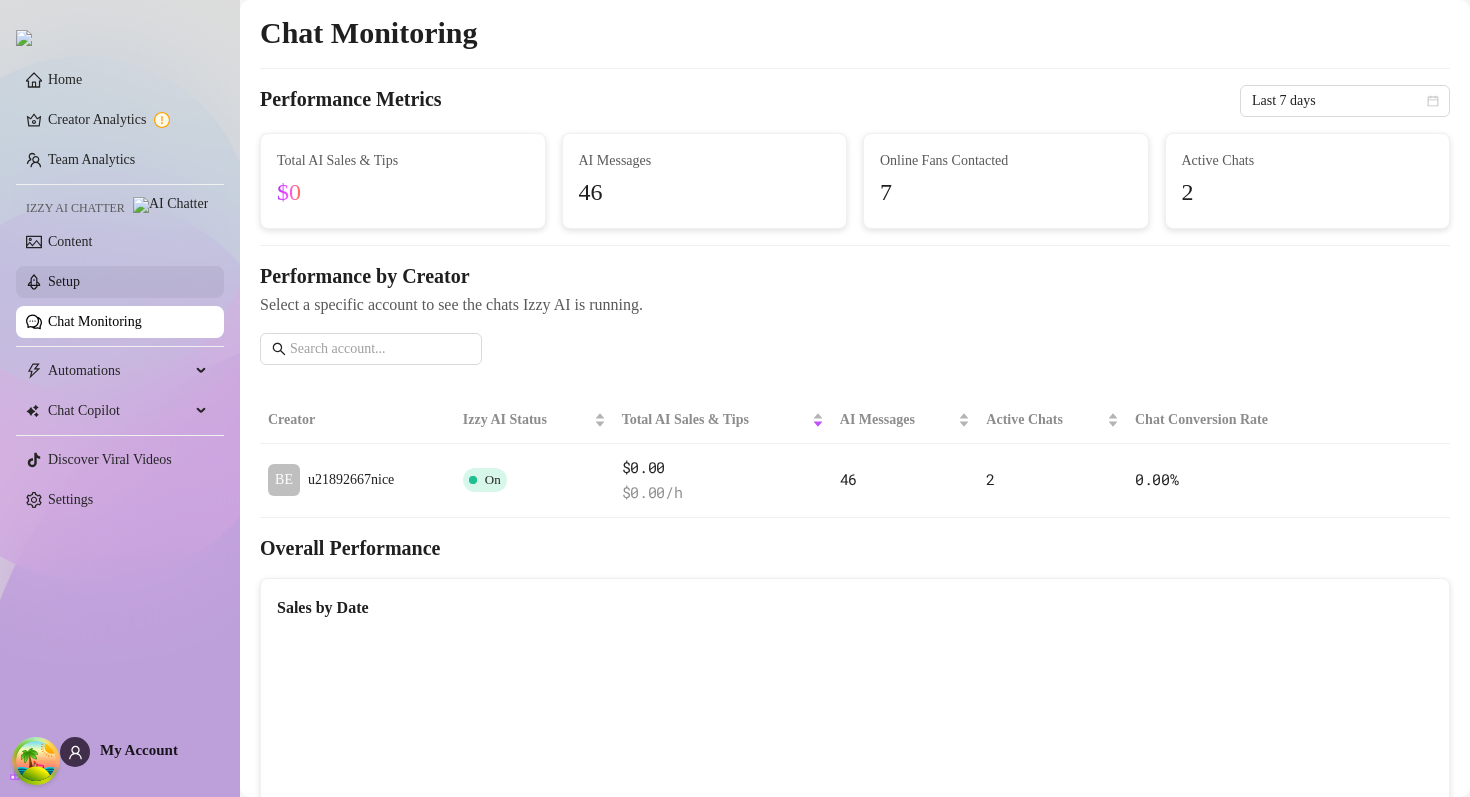 click on "Setup" at bounding box center (64, 281) 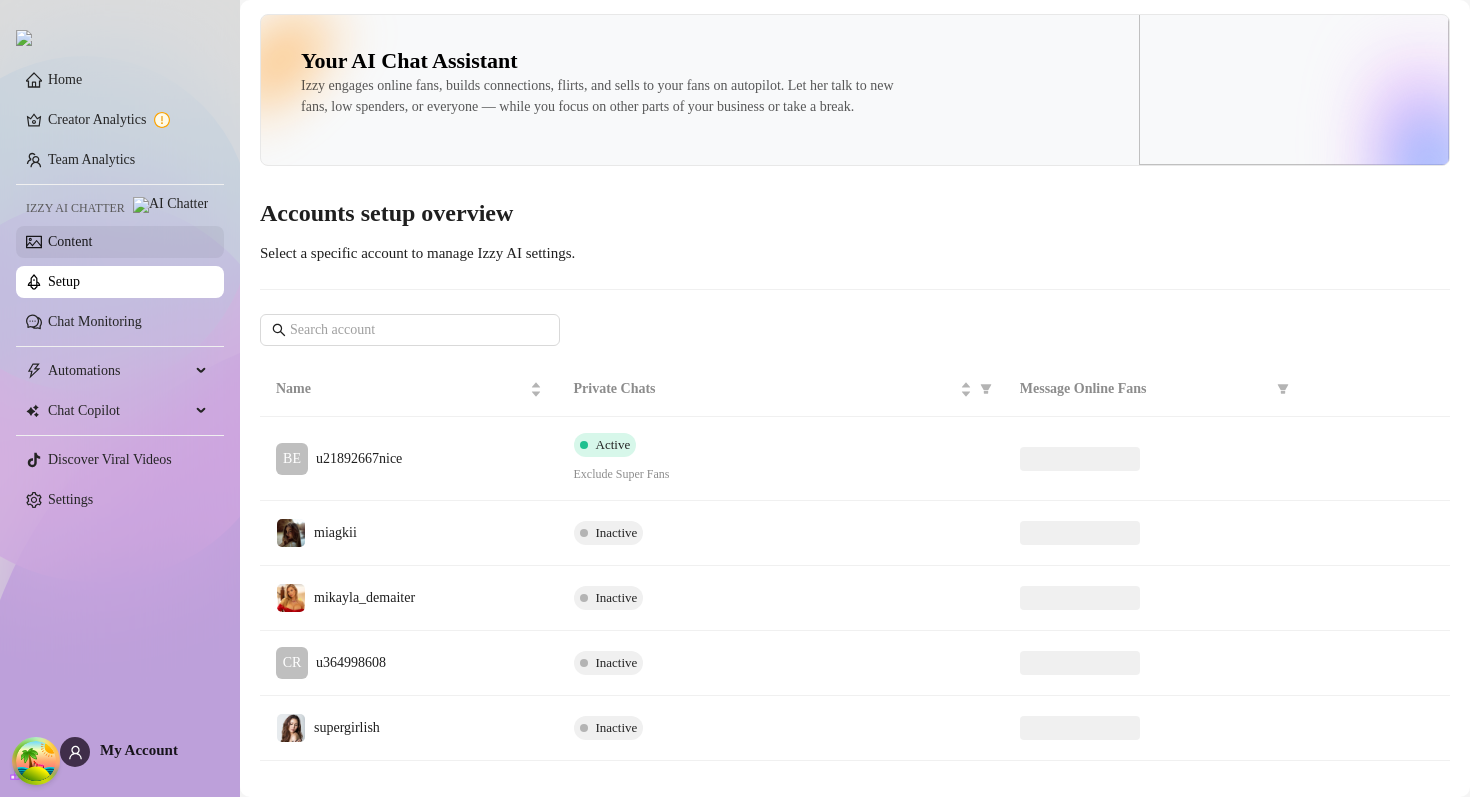 click on "Content" at bounding box center [70, 241] 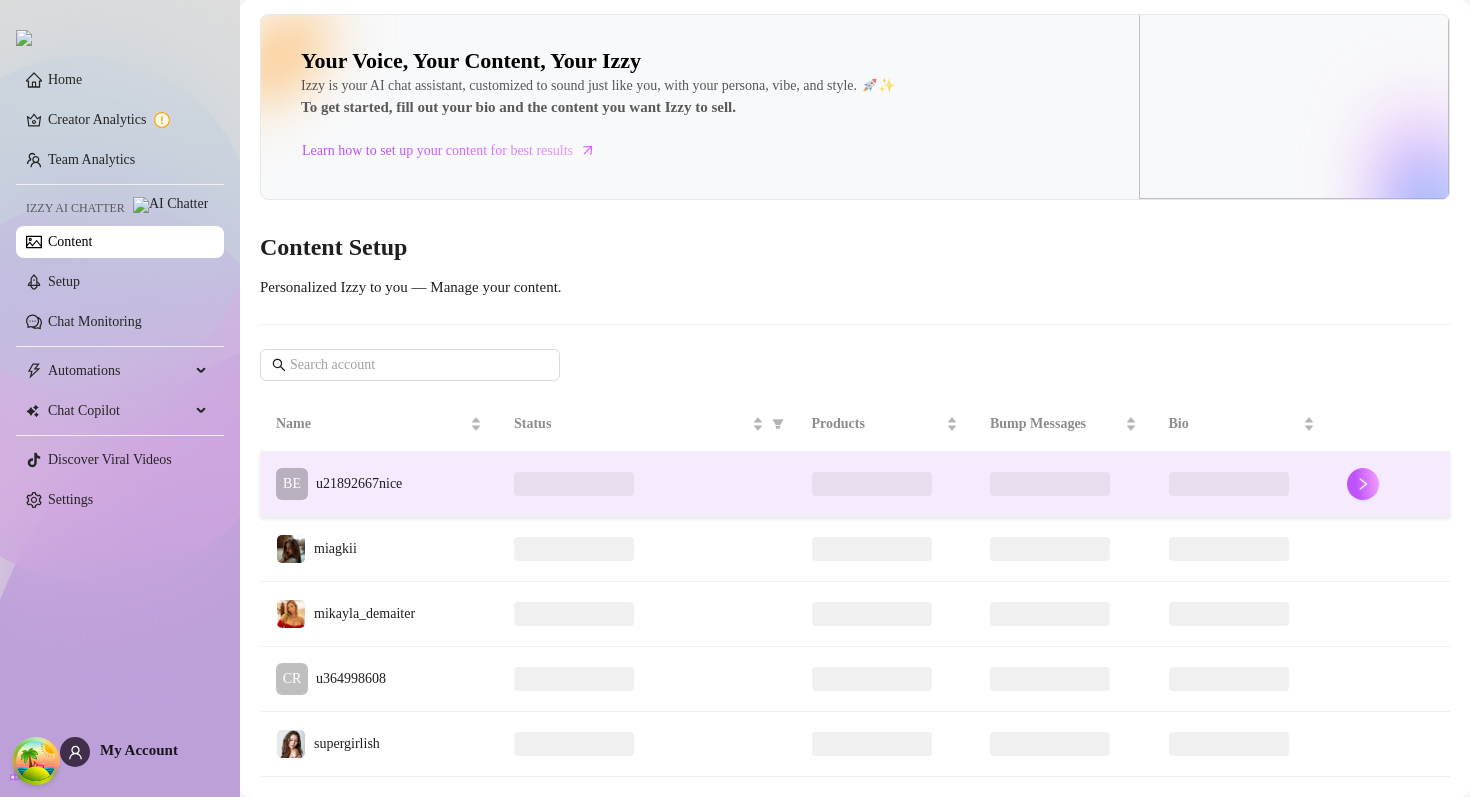 click on "BE u21892667nice" at bounding box center (379, 484) 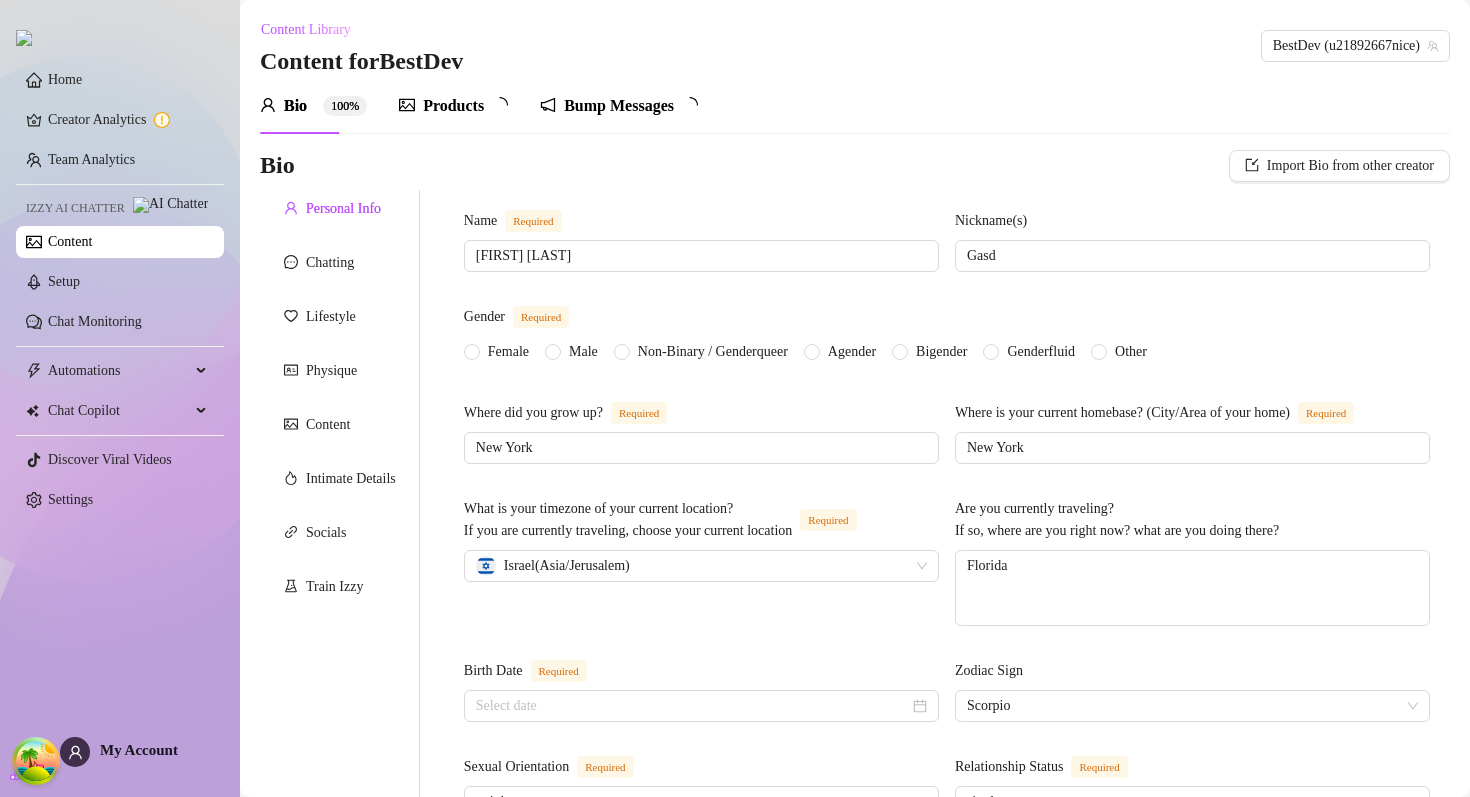 type 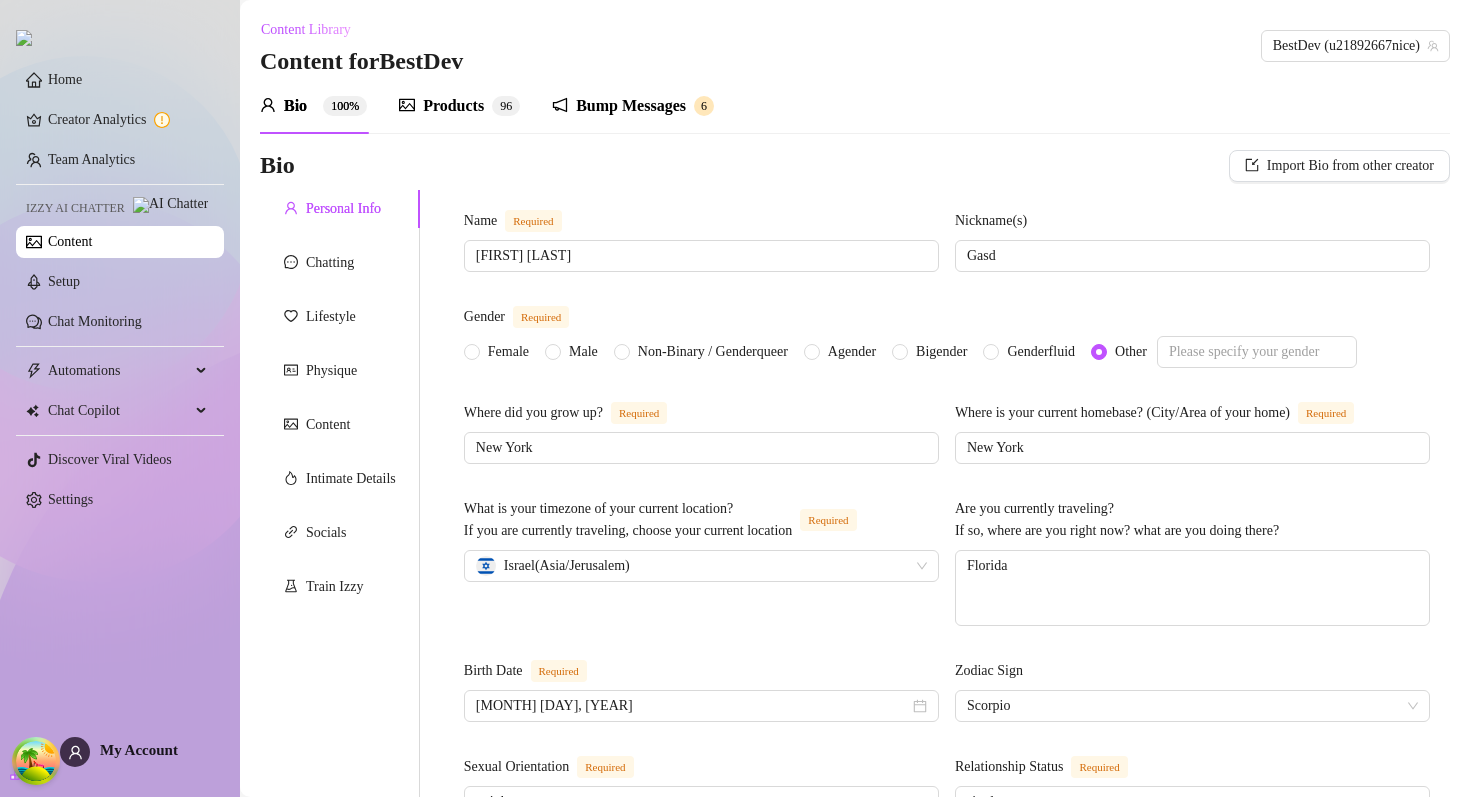 click on "Bio 100% Products 9 6 Bump Messages 6 Bio Import Bio from other creator Personal Info Chatting Lifestyle Physique Content Intimate Details Socials Train Izzy Name Required [FIRST] [LAST] Nickname(s) Gasd Gender Required Female Male Non-Binary / Genderqueer Agender Bigender Genderfluid Other Where did you grow up? Required [CITY] Where is your current homebase? (City/Area of your home) Required [CITY] What is your timezone of your current location? If you are currently traveling, choose your current location Required [COUNTRY] ([TIMEZONE]) Are you currently traveling? If so, where are you right now? what are you doing there? [STATE] Birth Date Required [MONTH] [DAY], [YEAR] Zodiac Sign Scorpio Sexual Orientation Required stright Relationship Status Required single Do you have any siblings? How many? I don't want to talk about my family Do you have any children? How many? No Do you have any pets? I have a dog named Delilah What do you do for work currently? factory What were your previous jobs or careers? - -" at bounding box center [855, 996] 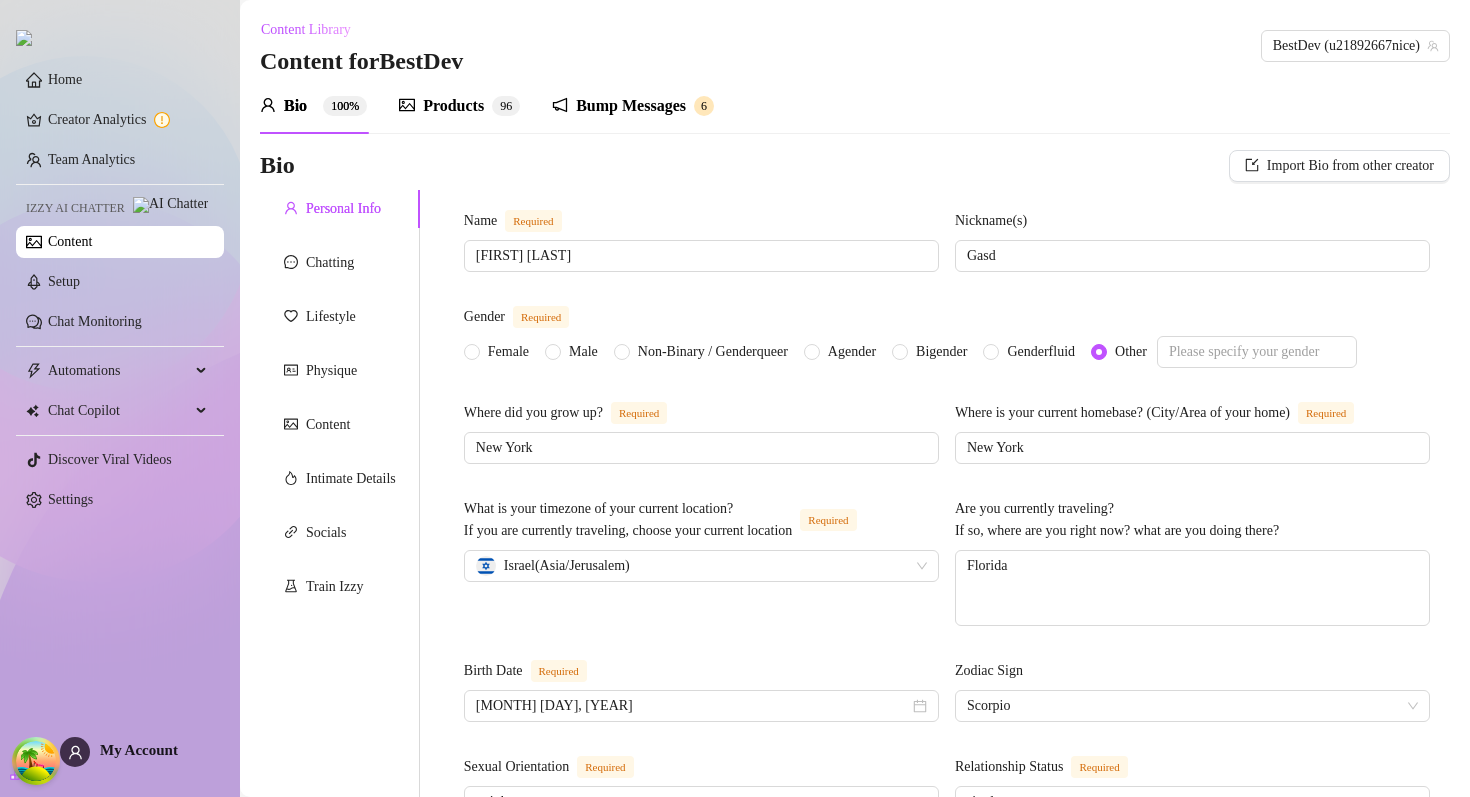 click on "Bio Import Bio from other creator" at bounding box center [855, 166] 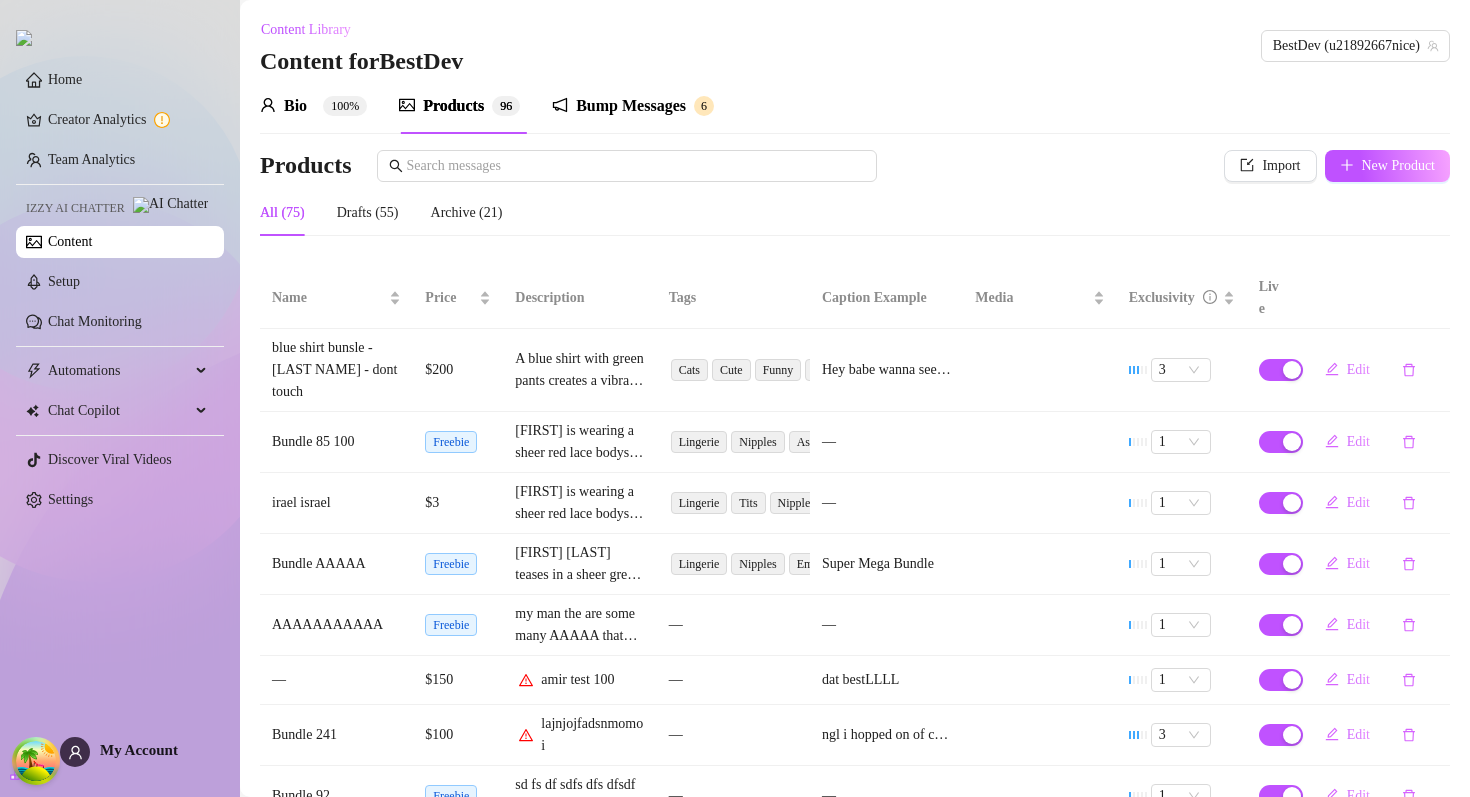 click on "Bio   100%" at bounding box center [313, 106] 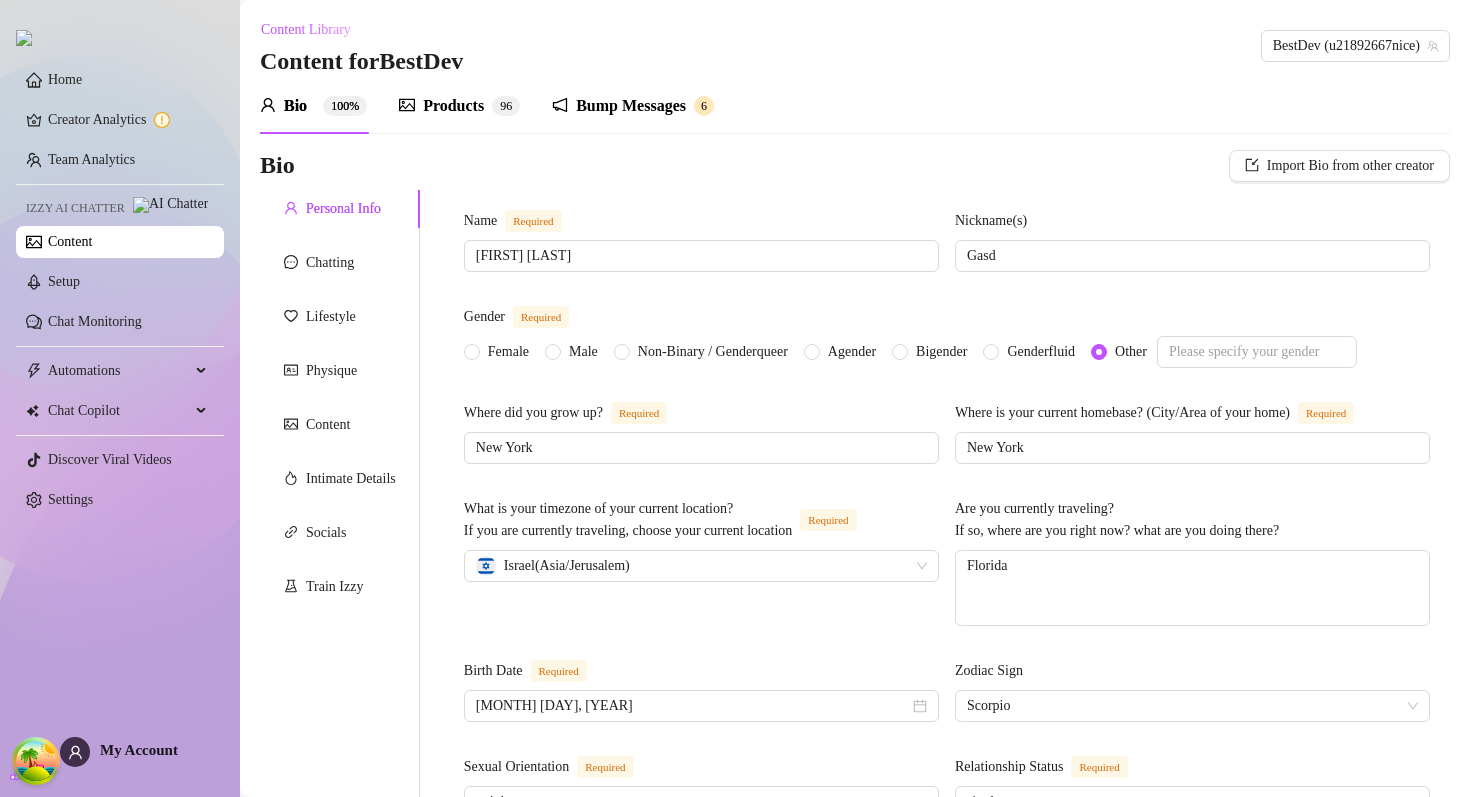 click on "Bump Messages" at bounding box center [631, 106] 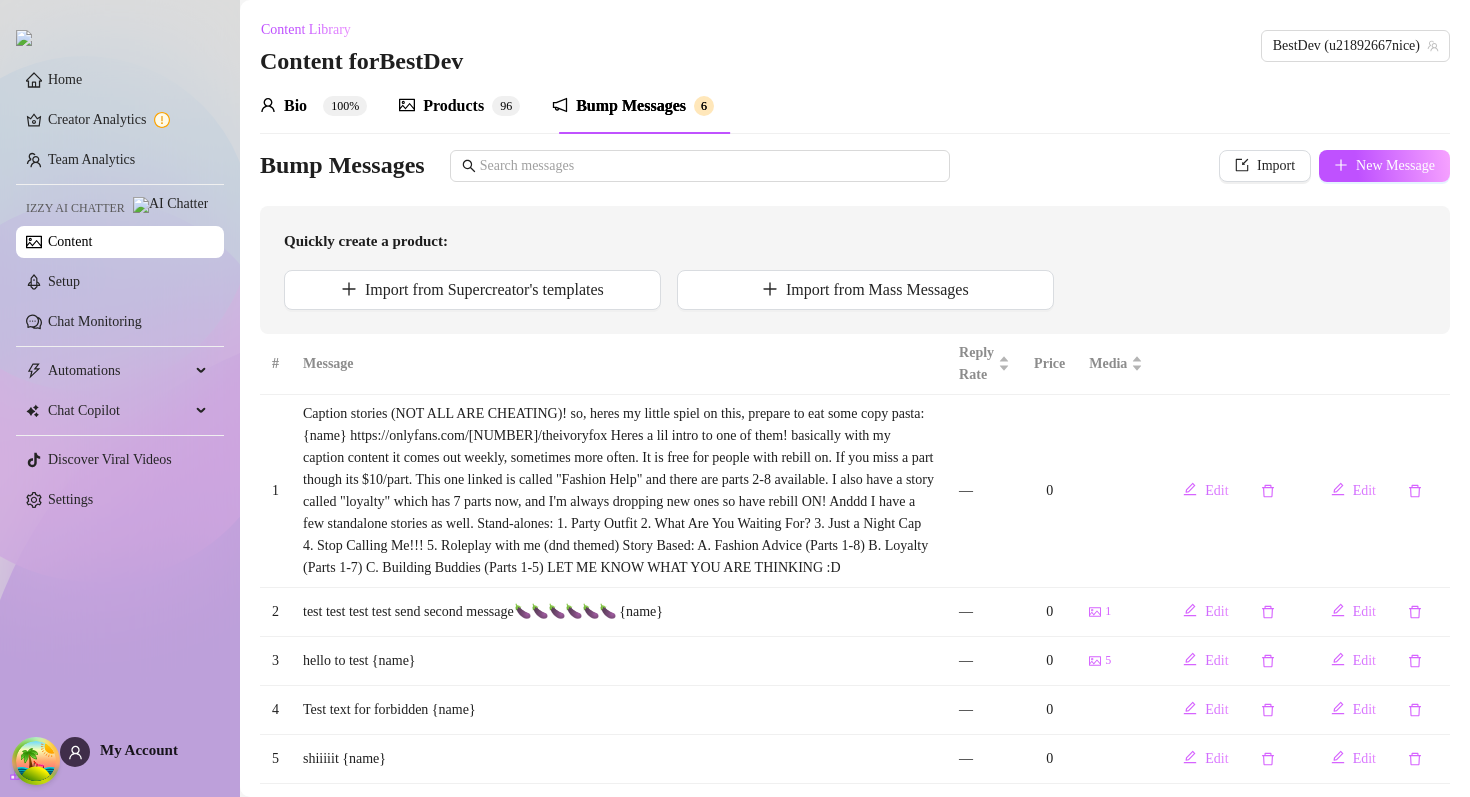 click on "Products" at bounding box center [453, 106] 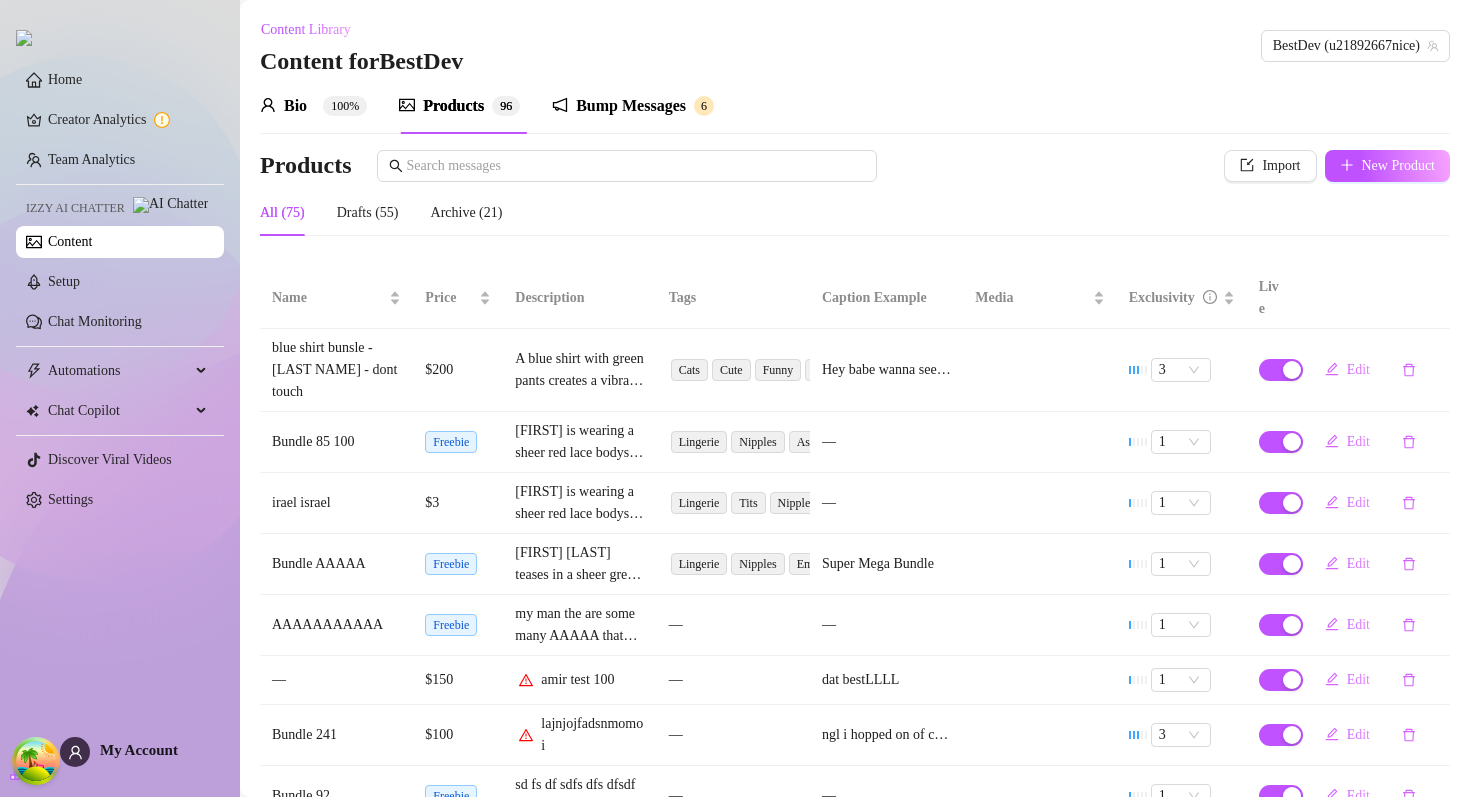 click on "Bump Messages" at bounding box center [631, 106] 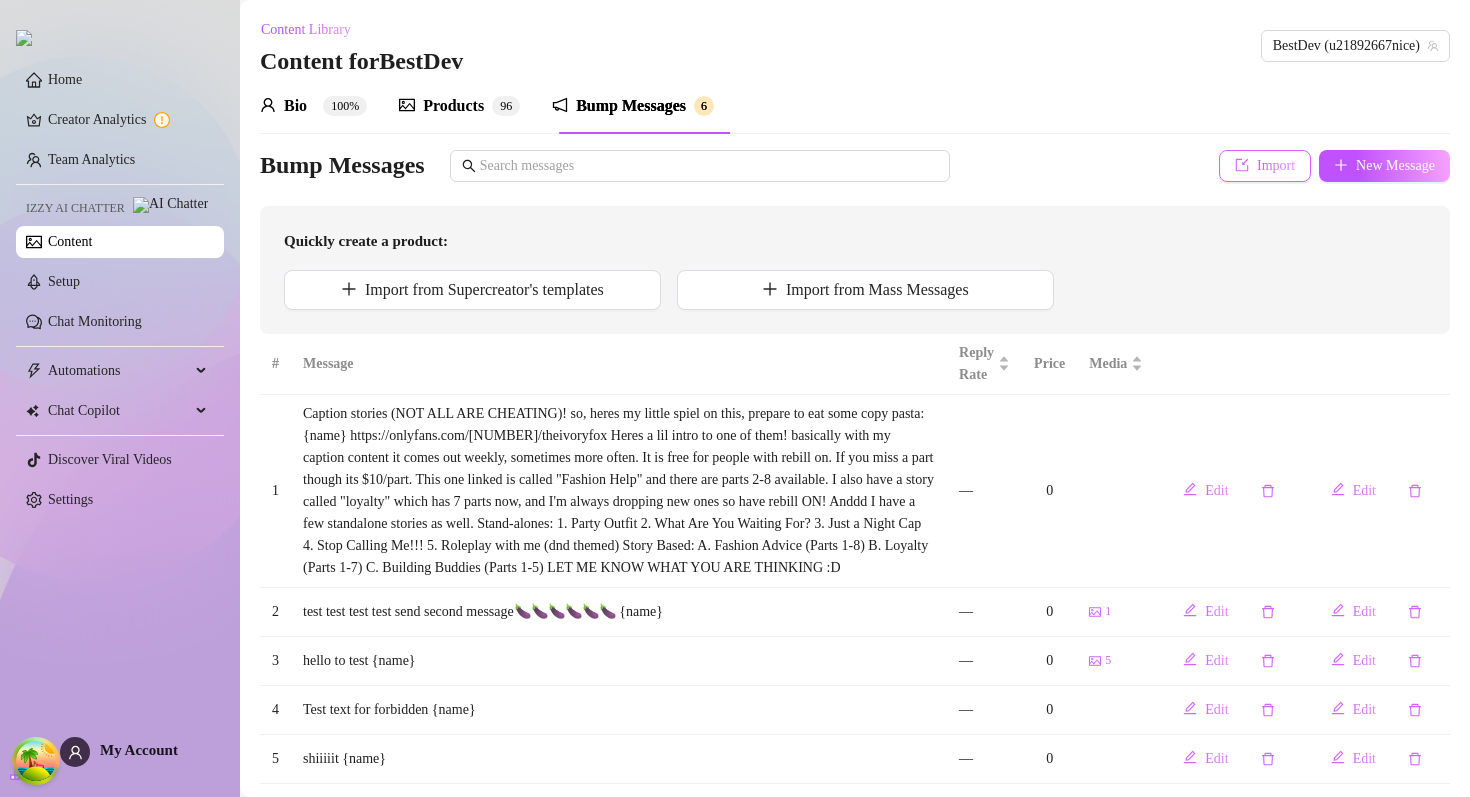 click on "Import" at bounding box center [1276, 166] 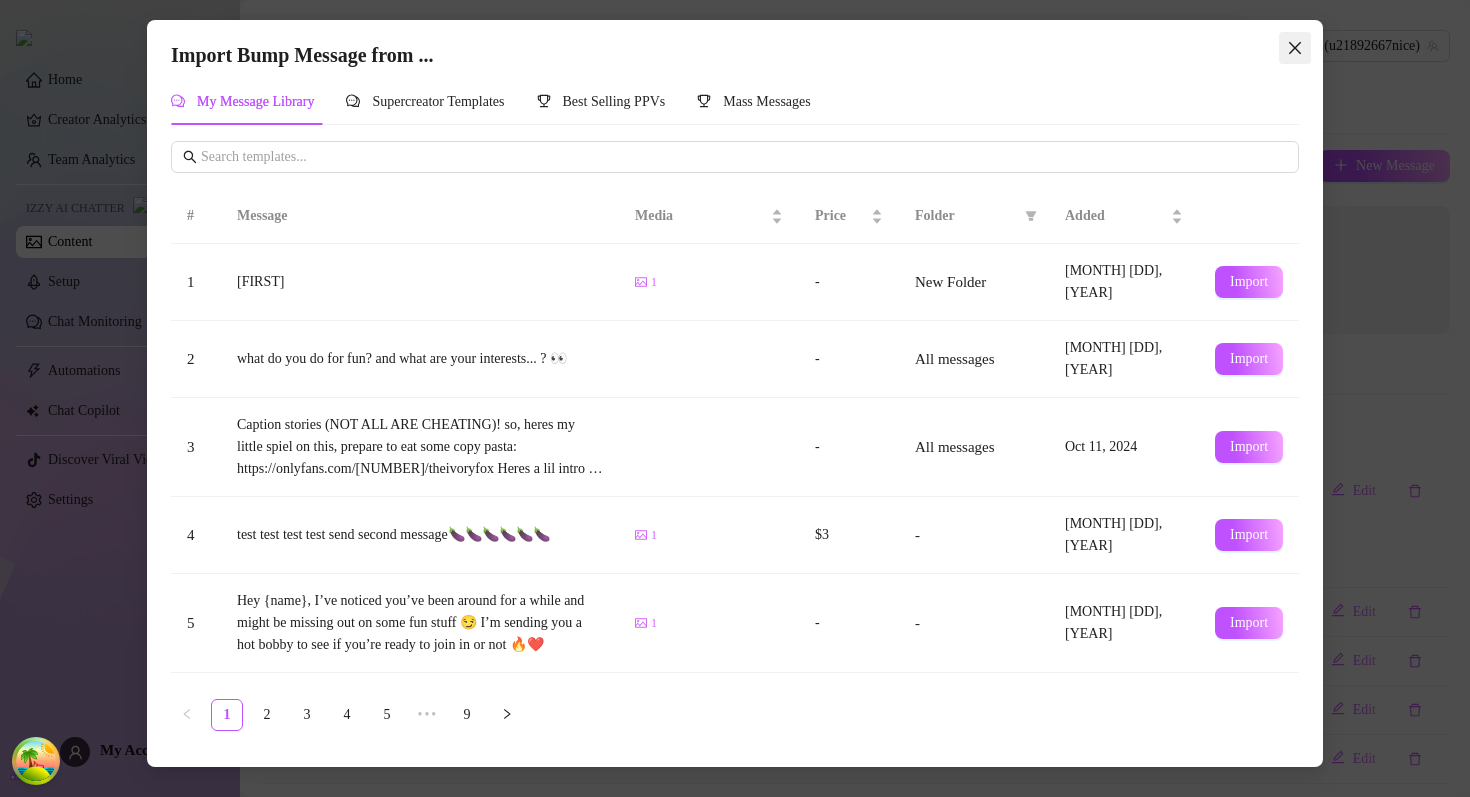 click 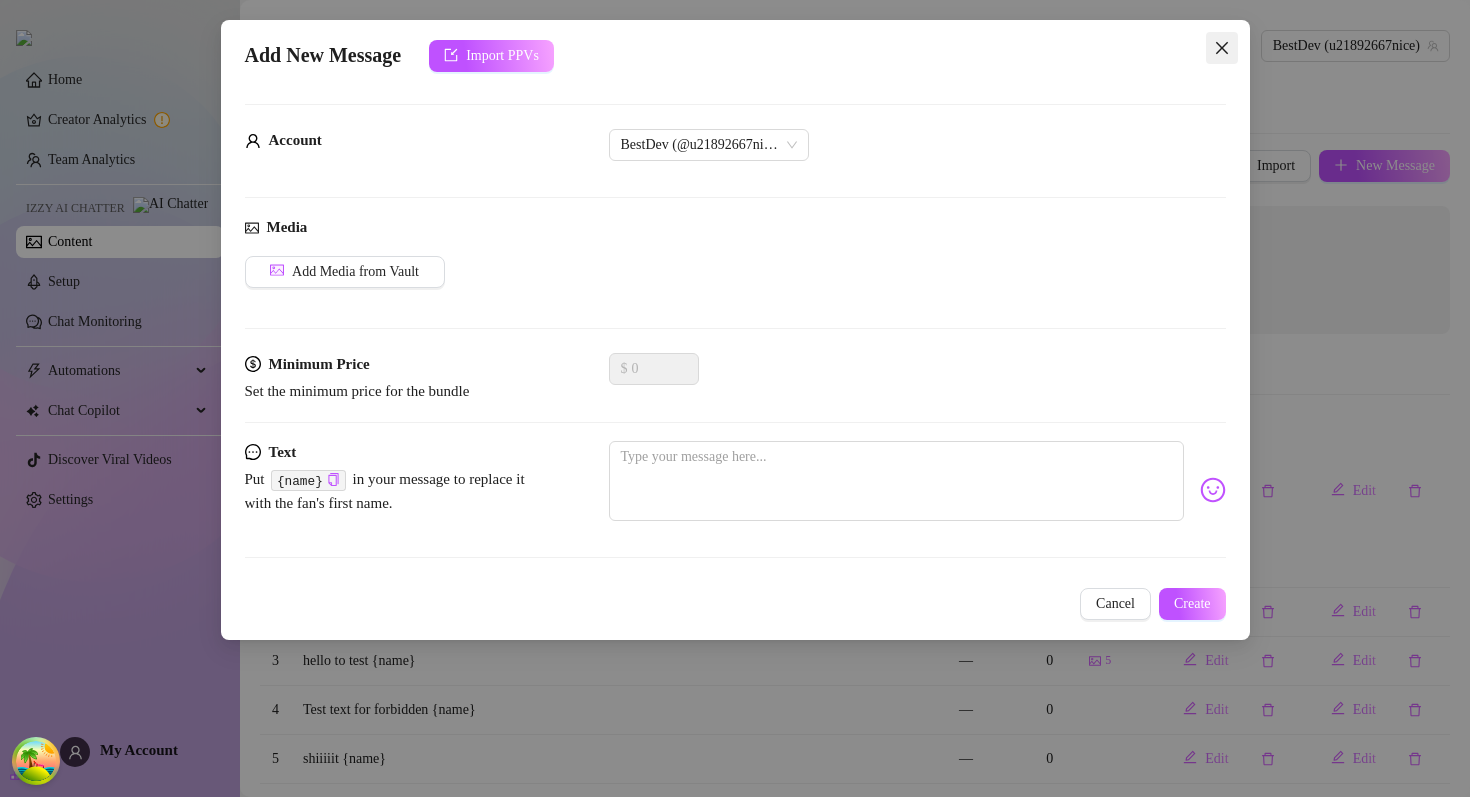 click at bounding box center [1222, 48] 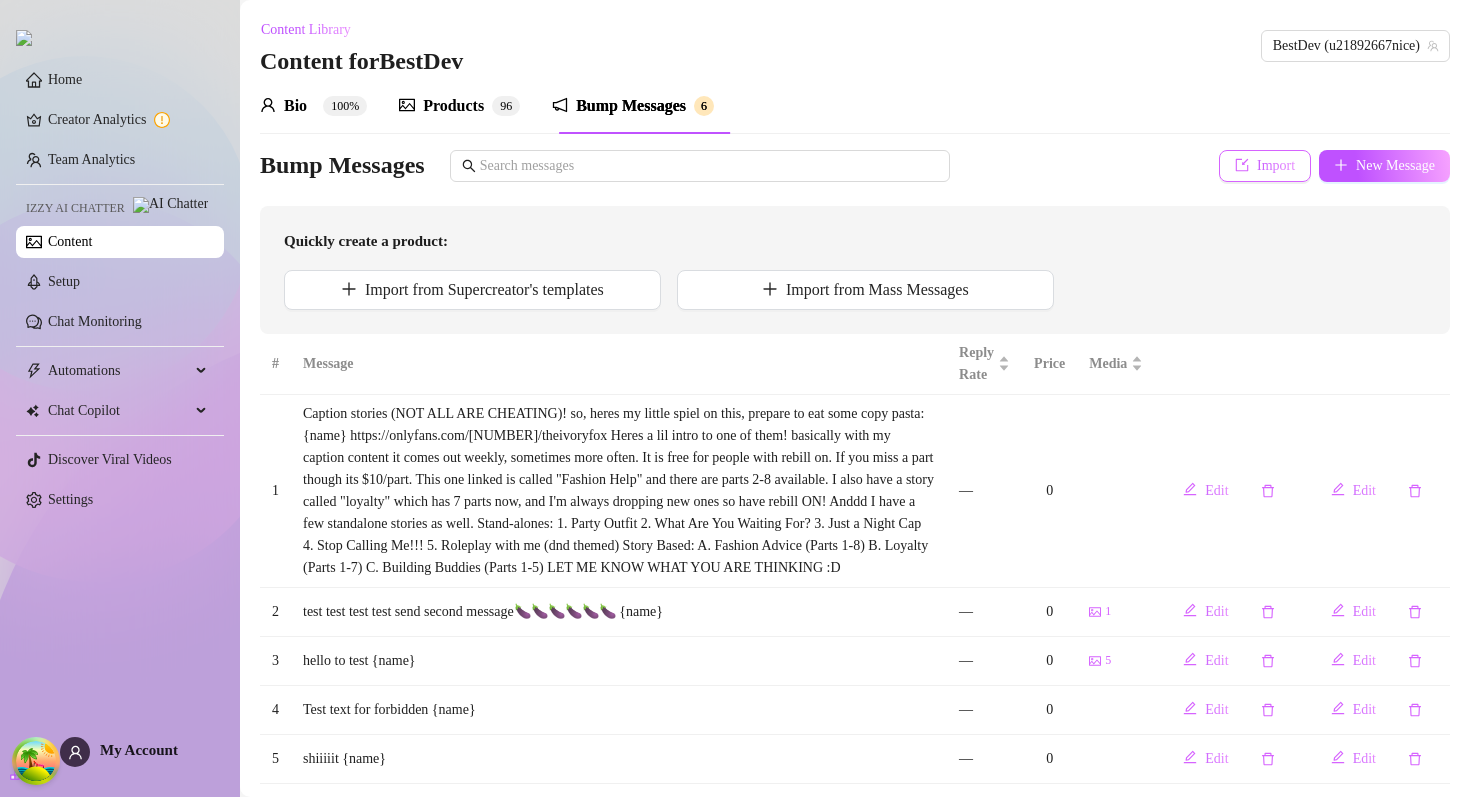 click on "Import" at bounding box center (1276, 166) 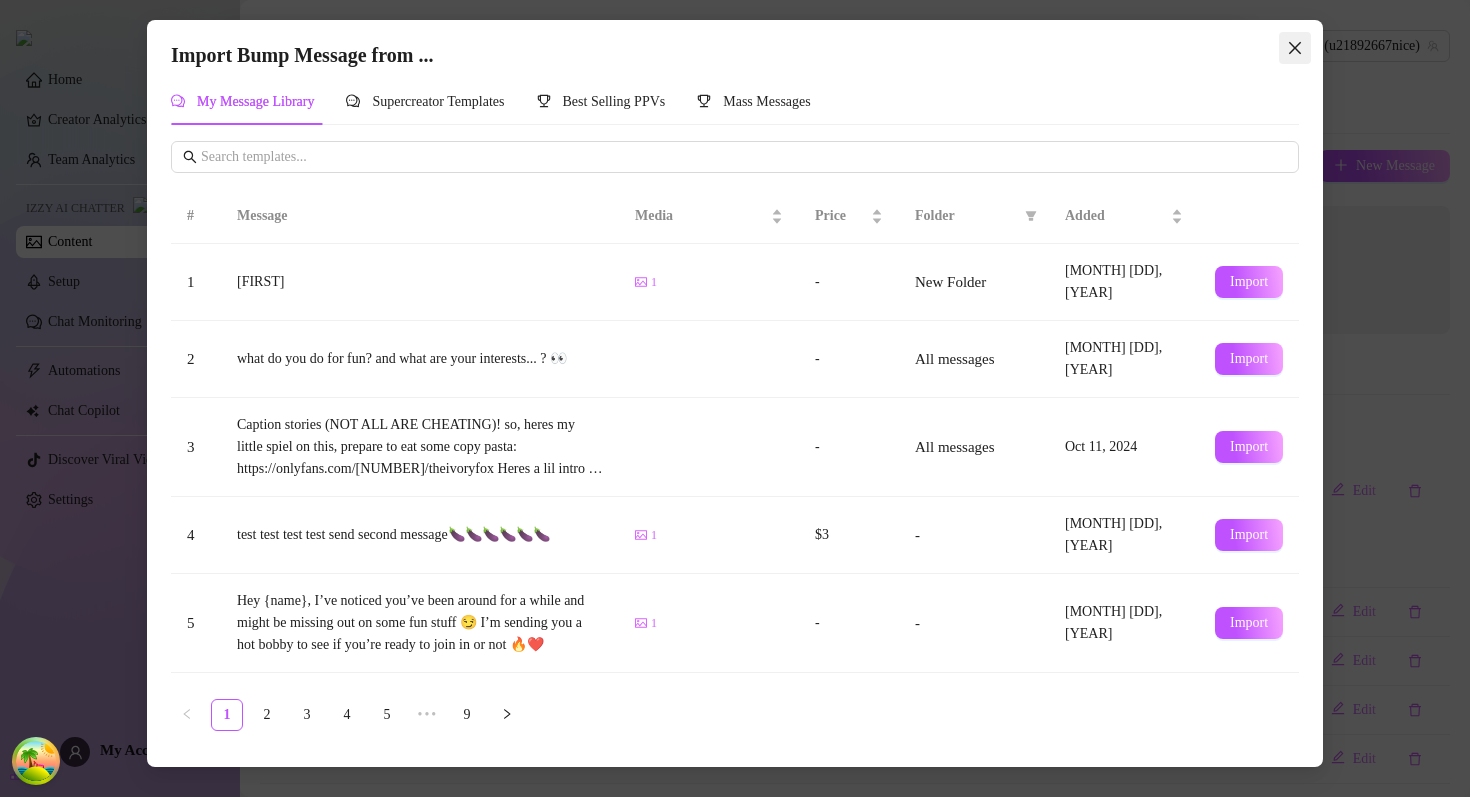 click 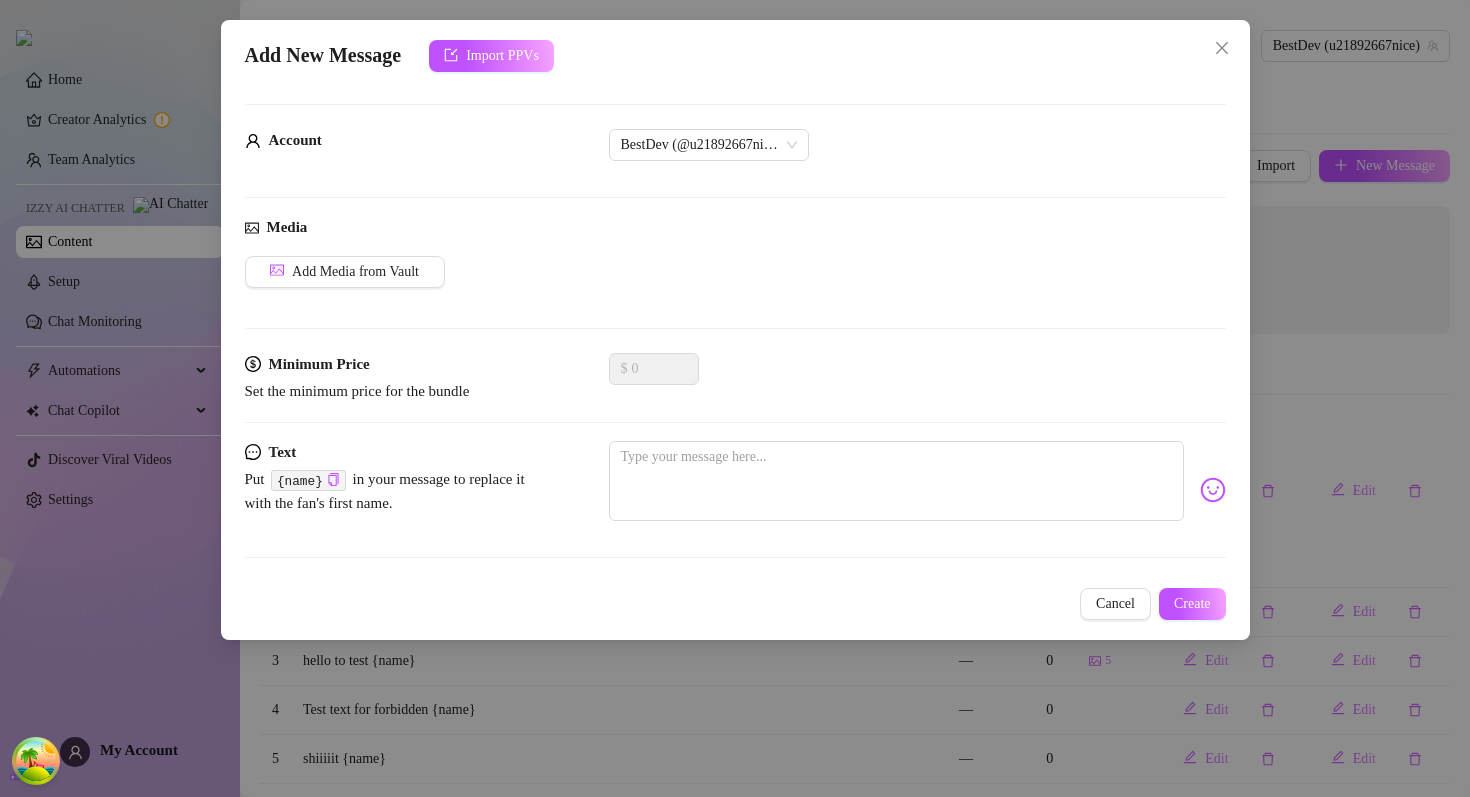 click on "Account BestDev (@[USERNAME]) Media Add Media from Vault Minimum Price Set the minimum price for the bundle $ 0 Text Put   {name}   in your message to replace it with the fan's first name." at bounding box center (735, 328) 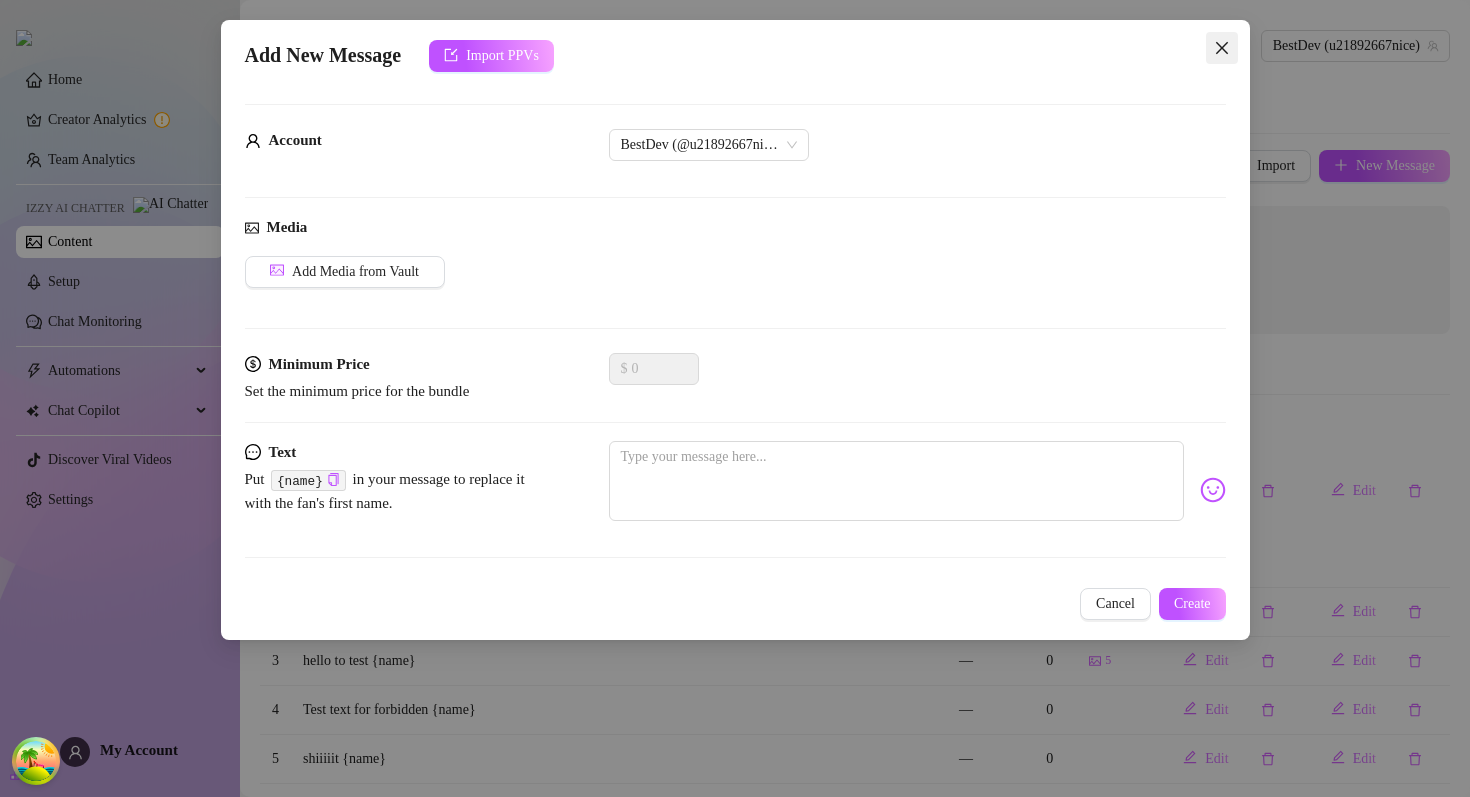 click 